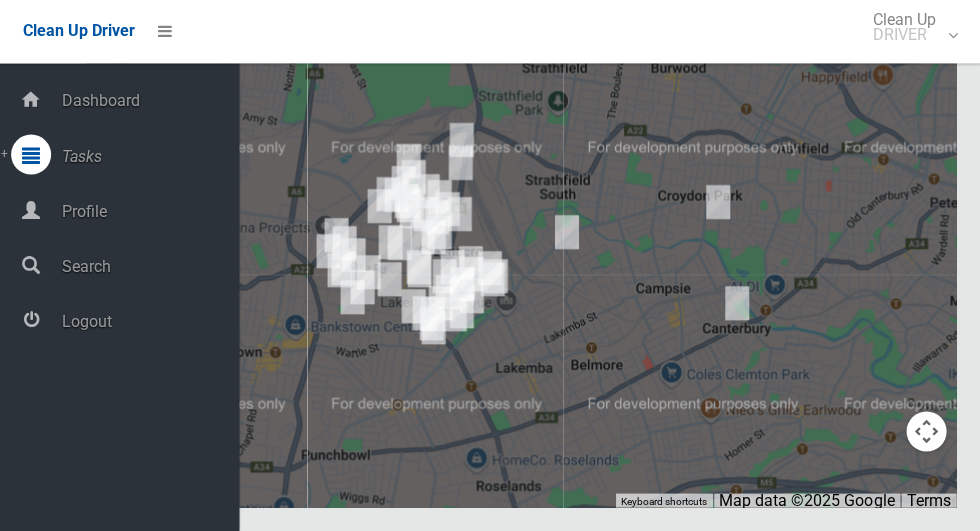 scroll, scrollTop: 12090, scrollLeft: 0, axis: vertical 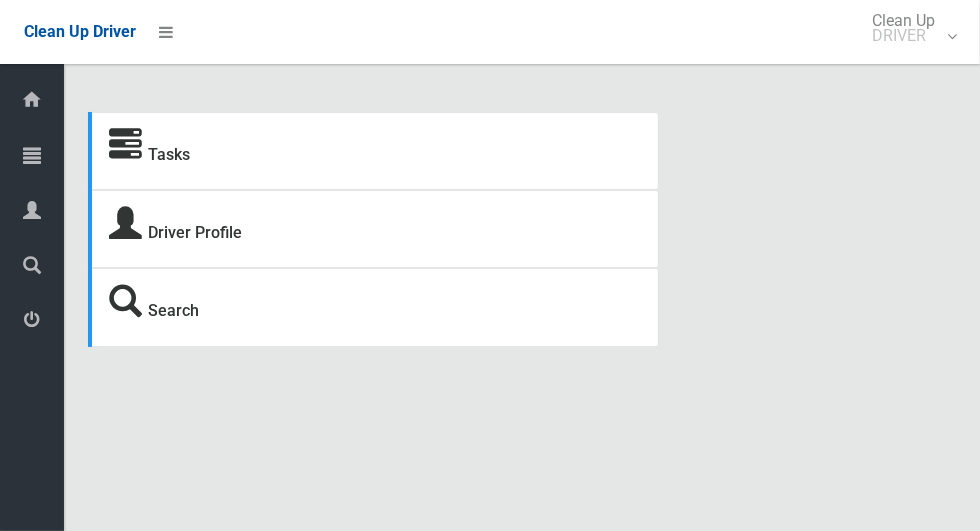 click at bounding box center (32, 155) 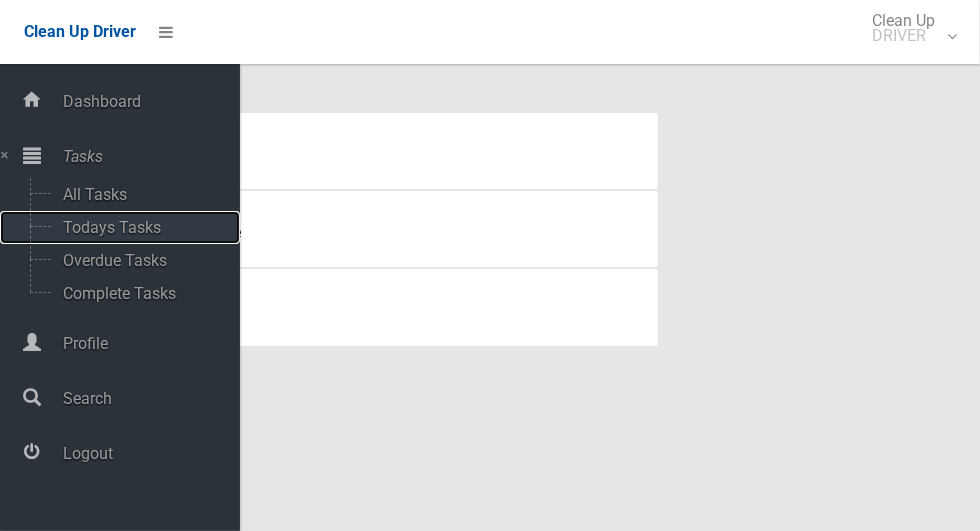 click on "Todays Tasks" at bounding box center (140, 227) 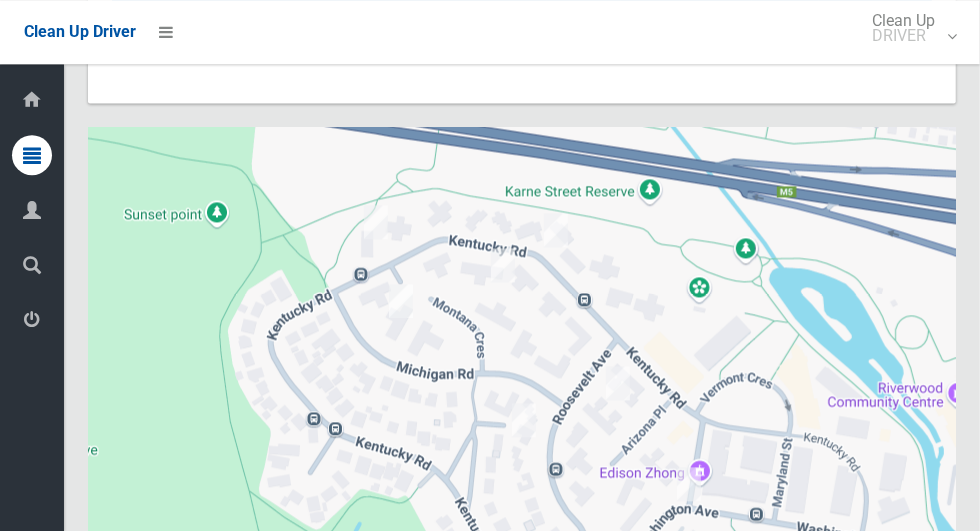 scroll, scrollTop: 2062, scrollLeft: 0, axis: vertical 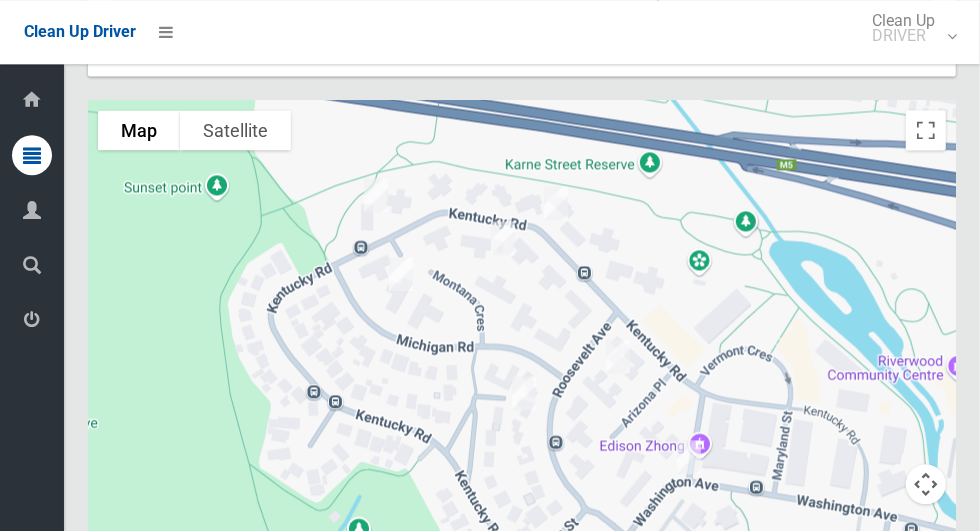 click at bounding box center (32, 320) 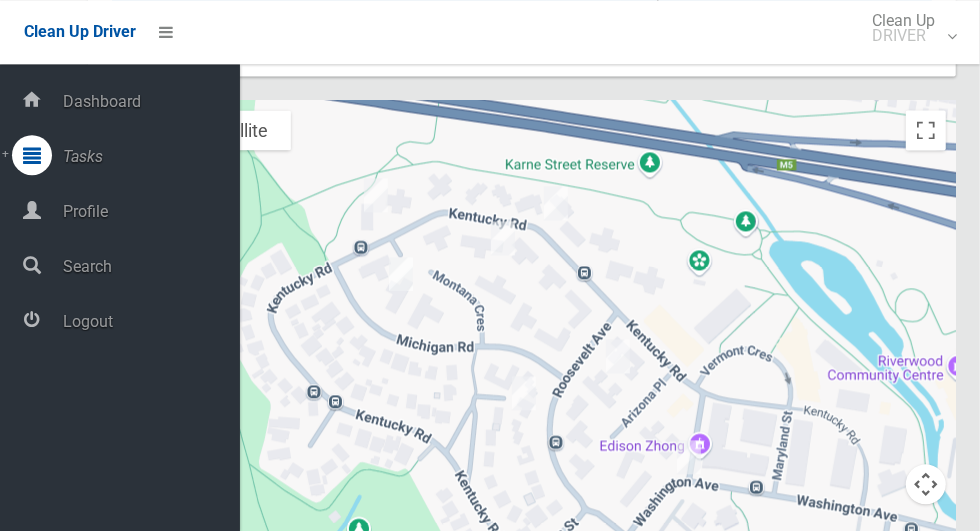 click on "Logout" at bounding box center (148, 321) 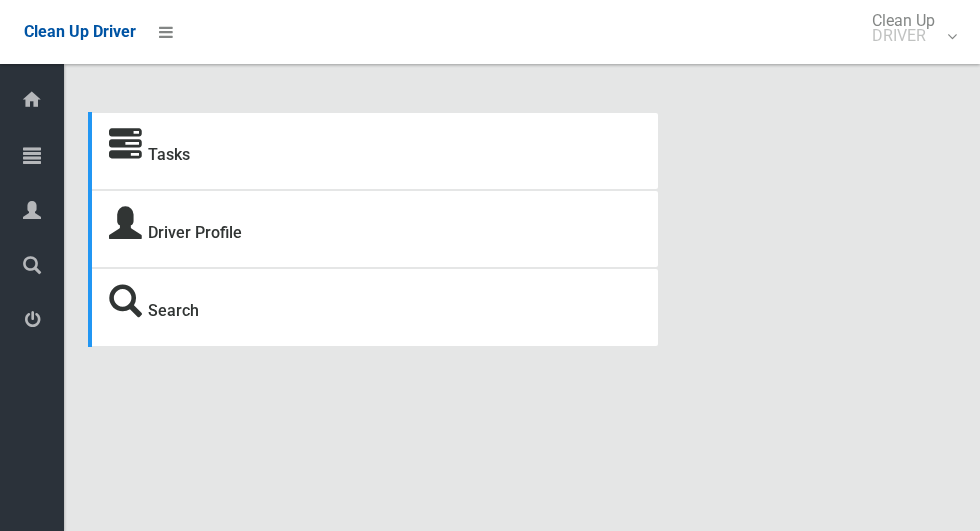 scroll, scrollTop: 0, scrollLeft: 0, axis: both 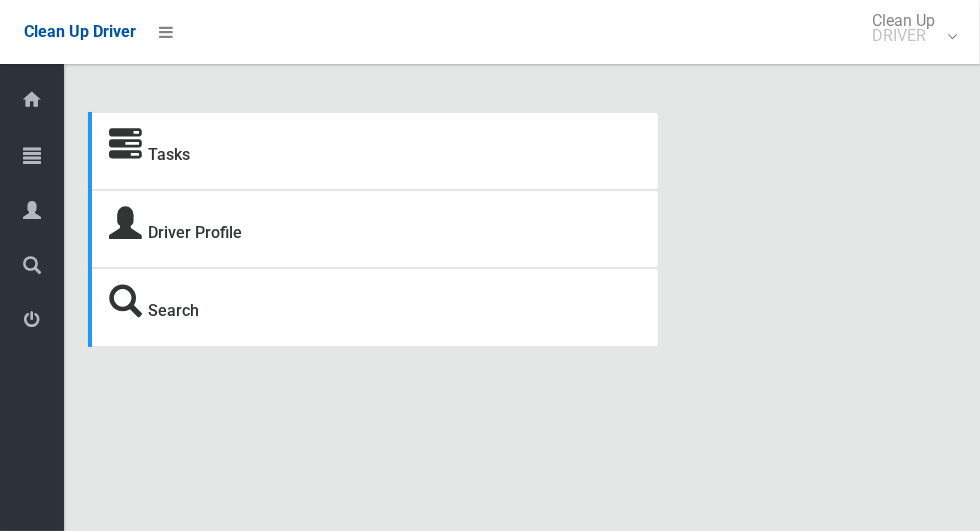 click at bounding box center (32, 155) 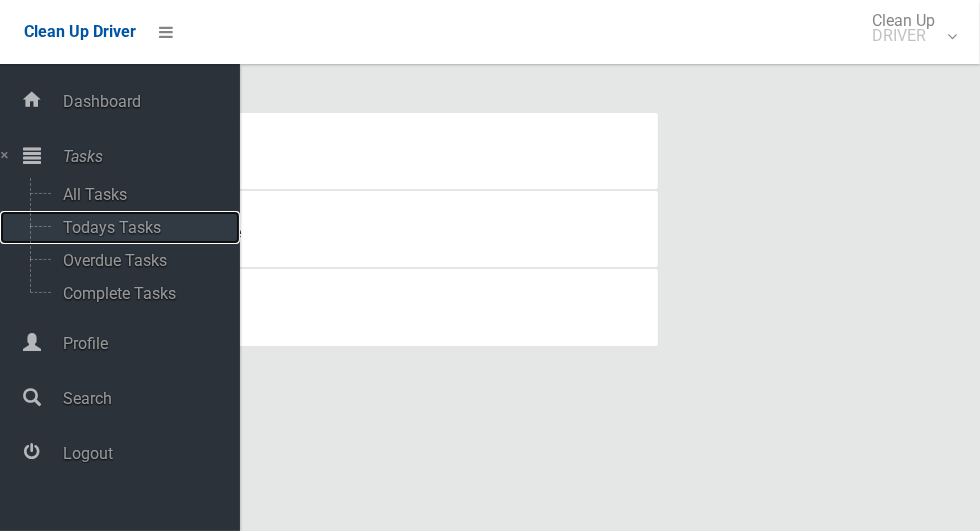 click on "Todays Tasks" at bounding box center [140, 227] 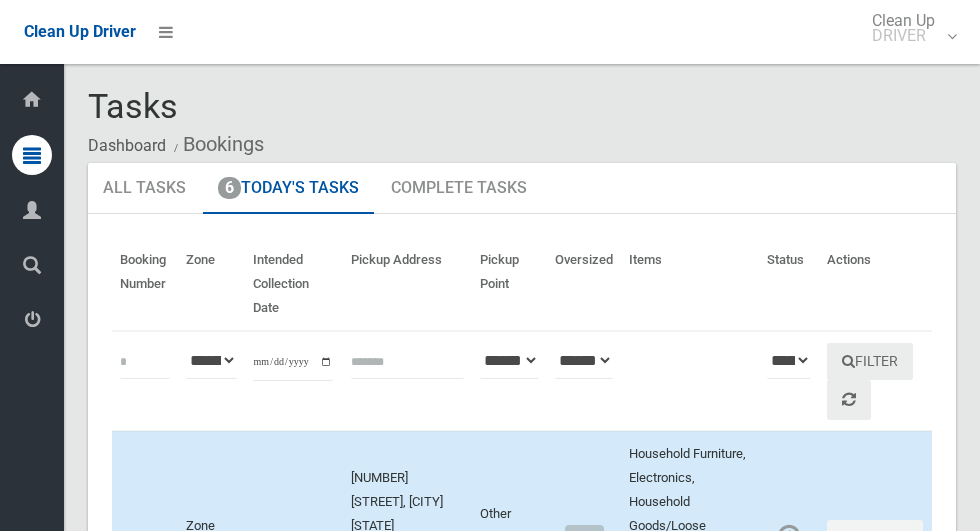 click at bounding box center [32, 320] 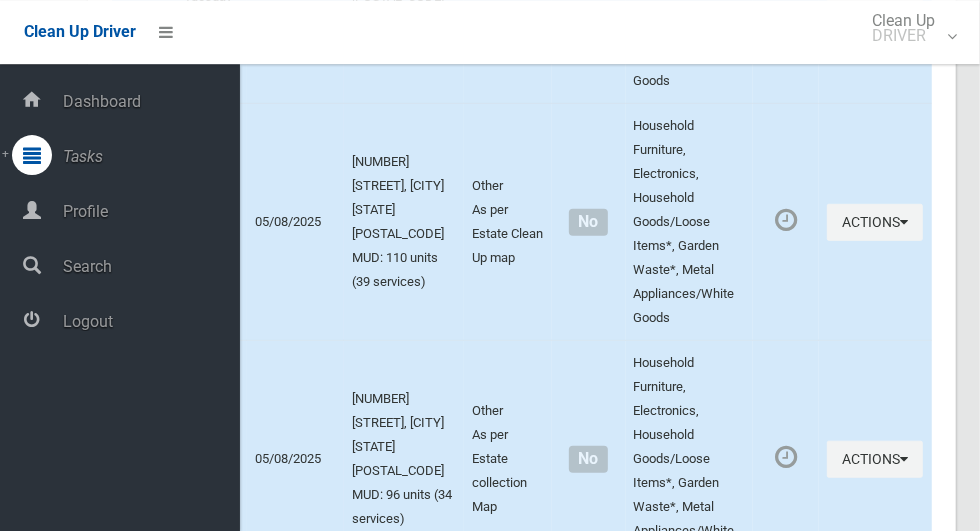 scroll, scrollTop: 565, scrollLeft: 0, axis: vertical 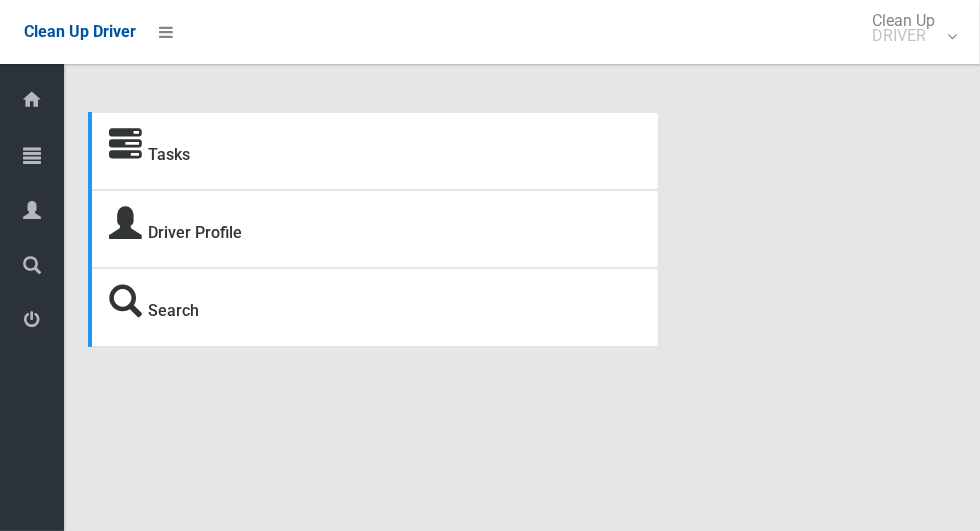 click at bounding box center (32, 155) 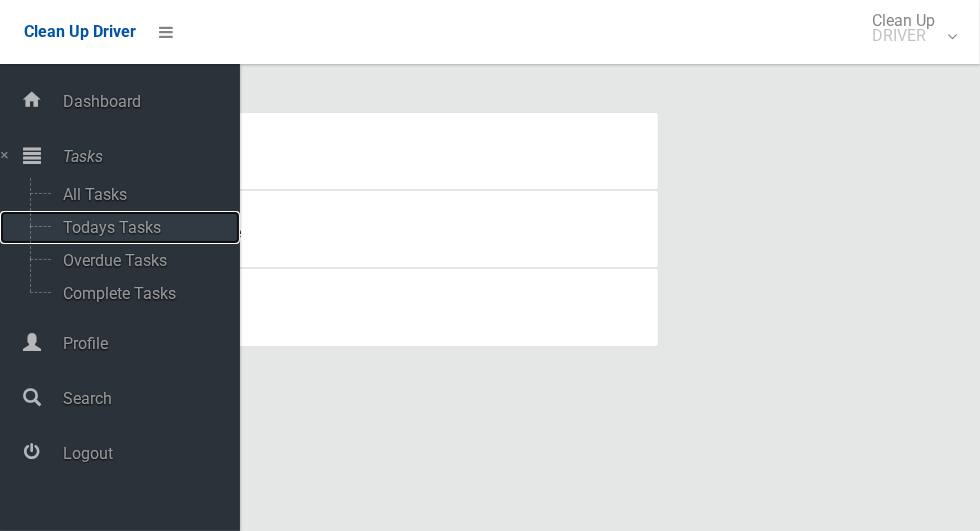 click on "Todays Tasks" at bounding box center [140, 227] 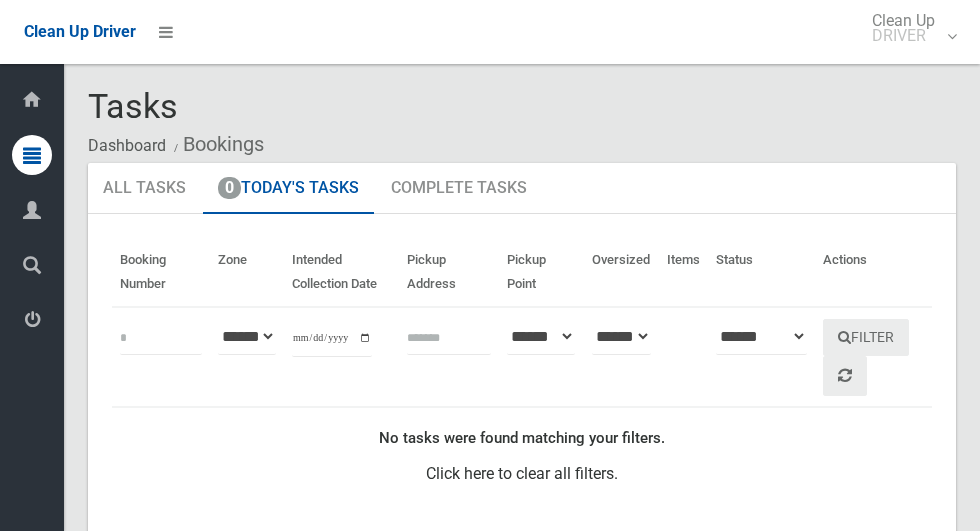 scroll, scrollTop: 0, scrollLeft: 0, axis: both 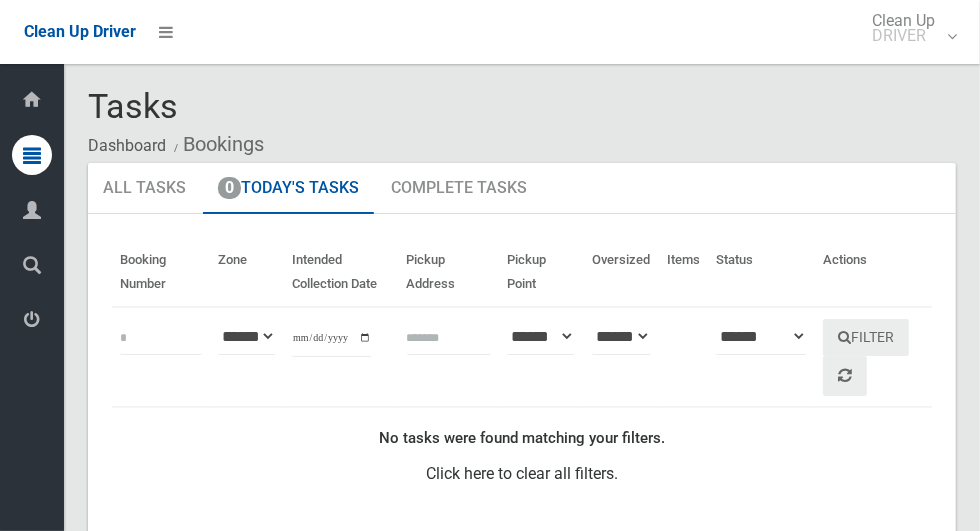 click at bounding box center [32, 320] 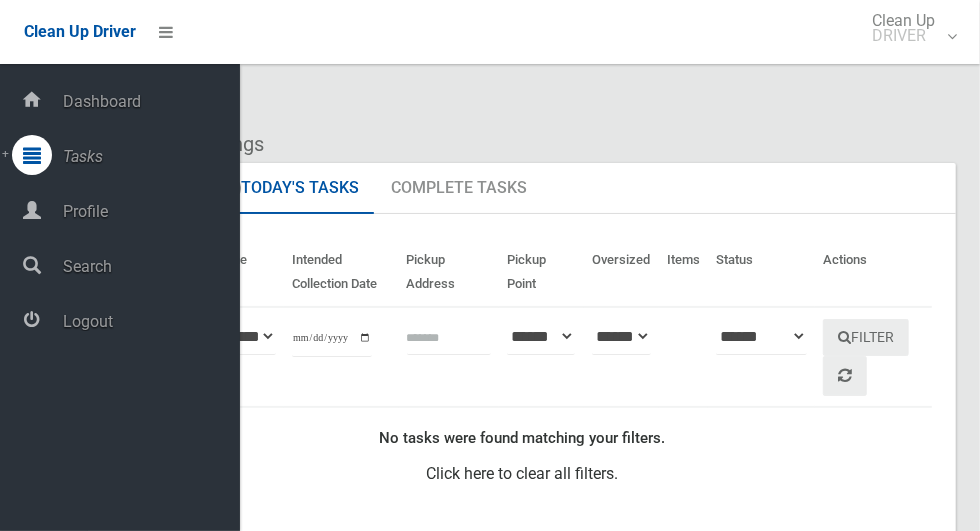 click on "Logout" at bounding box center (148, 321) 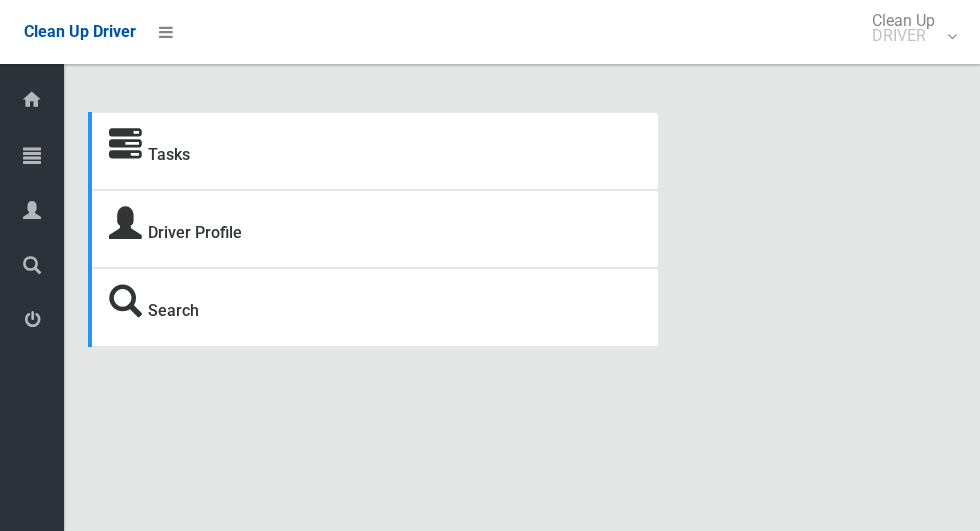 click at bounding box center [32, 155] 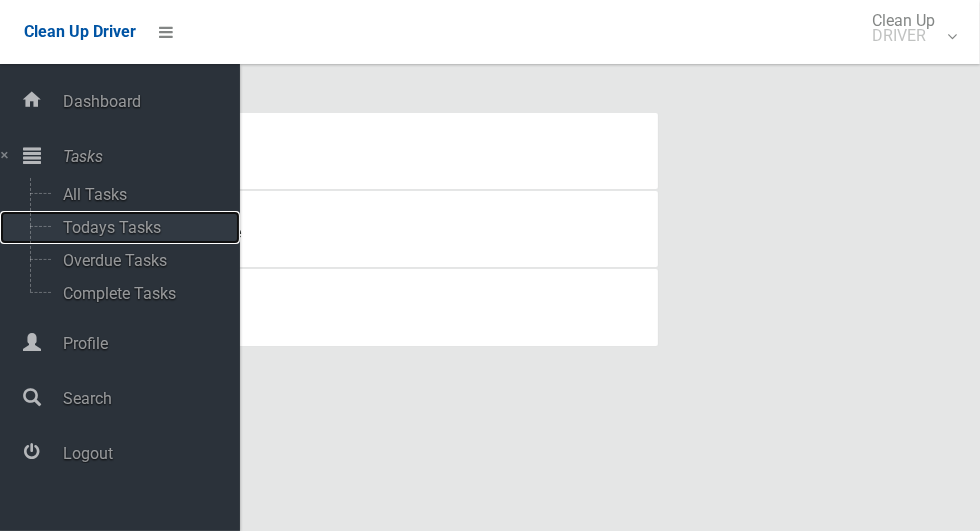 click on "Todays Tasks" at bounding box center [140, 227] 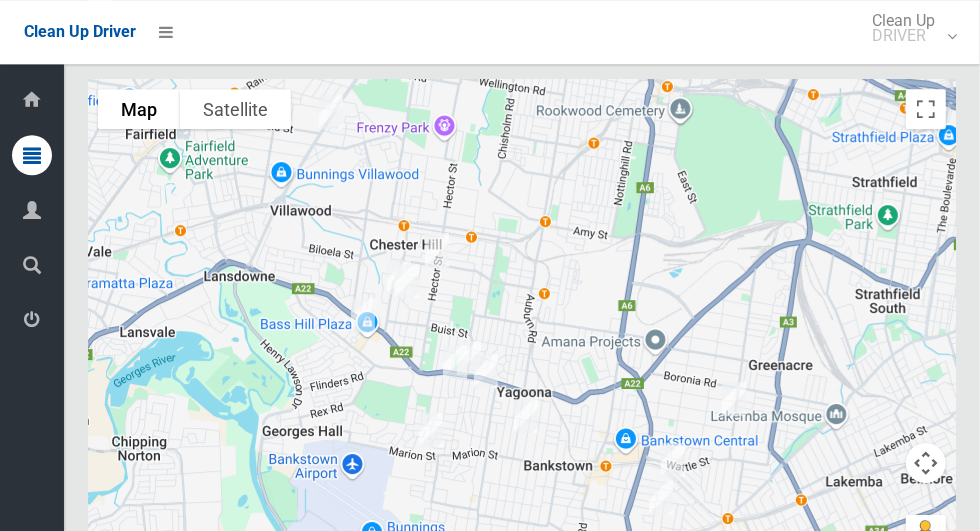 scroll, scrollTop: 3158, scrollLeft: 0, axis: vertical 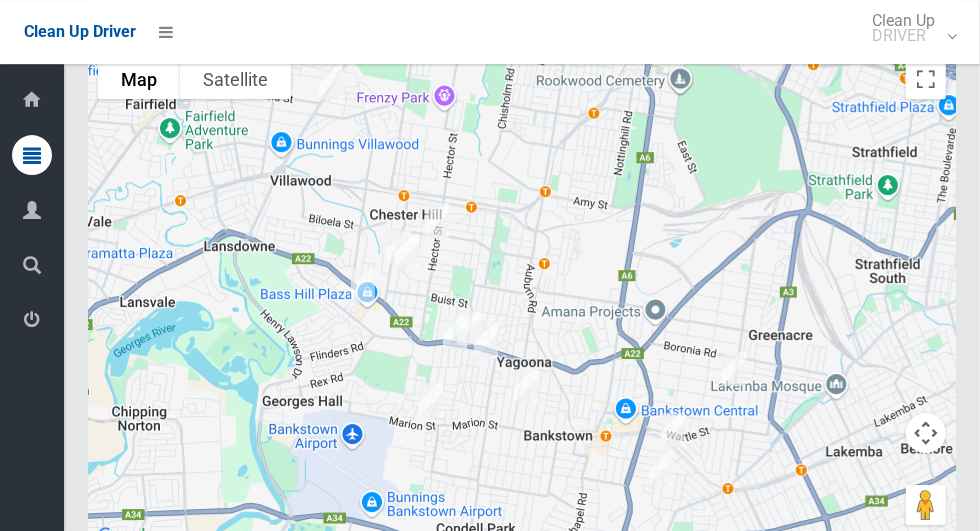 click at bounding box center [32, 320] 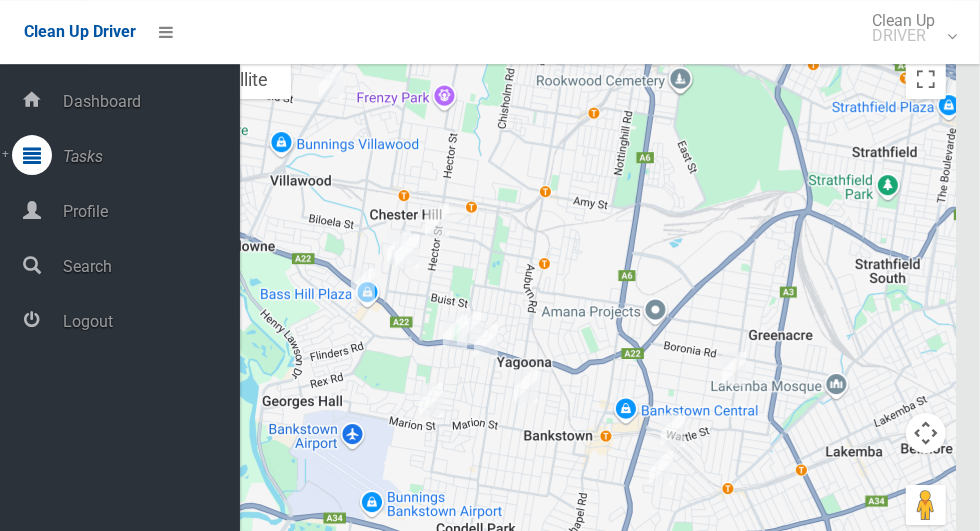 click at bounding box center [32, 320] 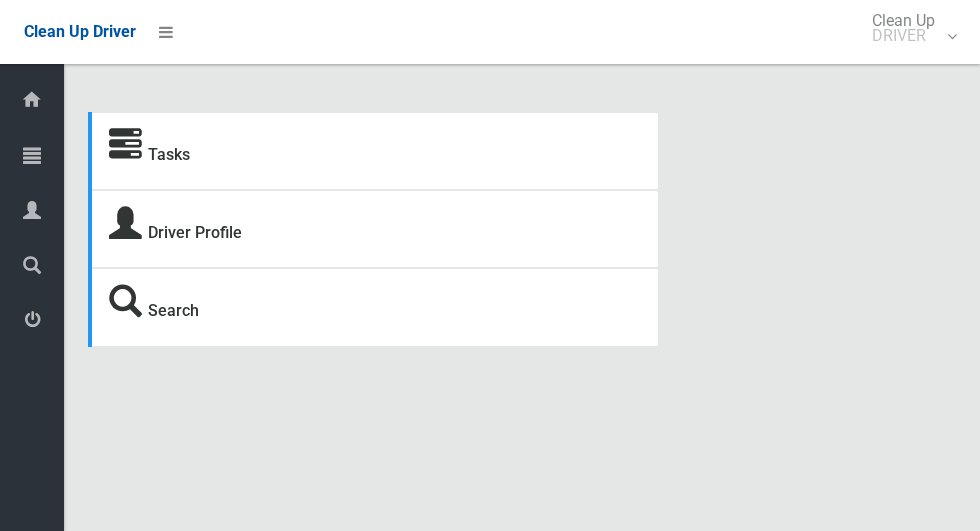 scroll, scrollTop: 0, scrollLeft: 0, axis: both 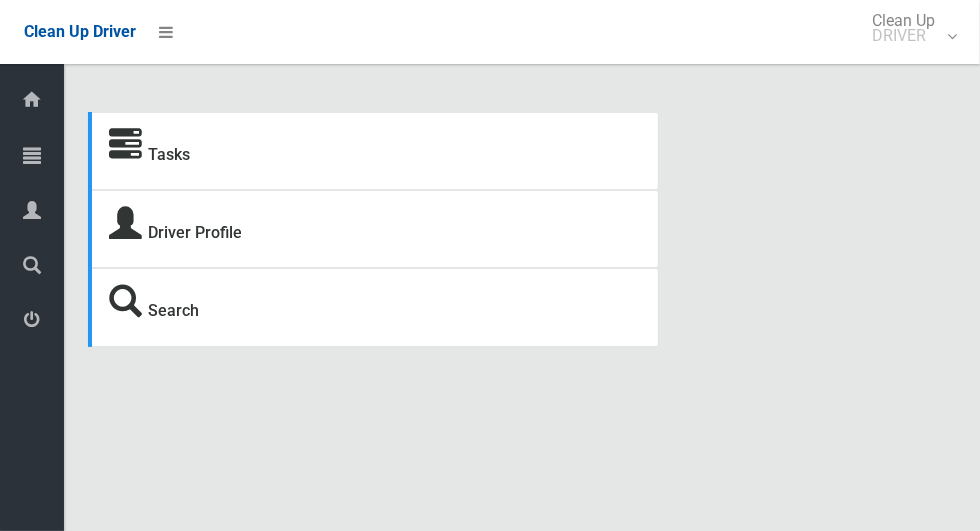 click at bounding box center [32, 155] 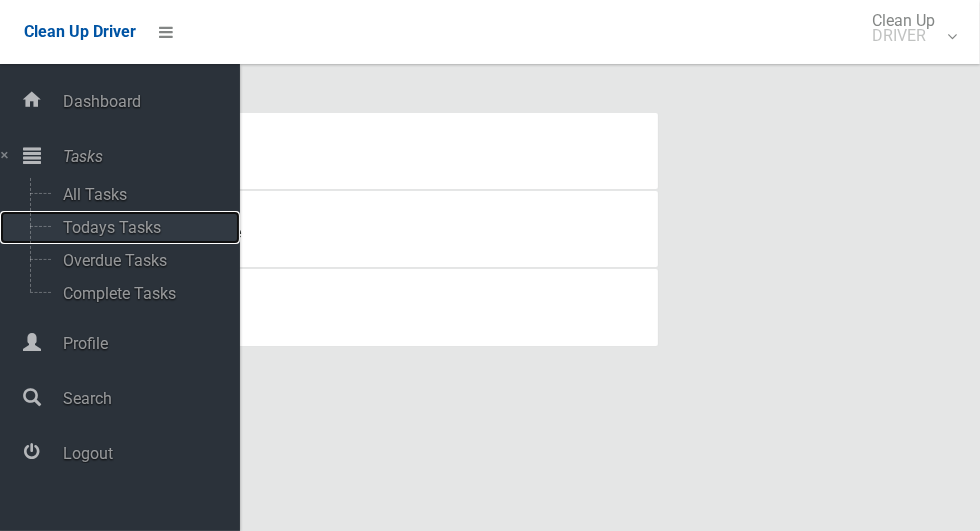 click on "Todays Tasks" at bounding box center (140, 227) 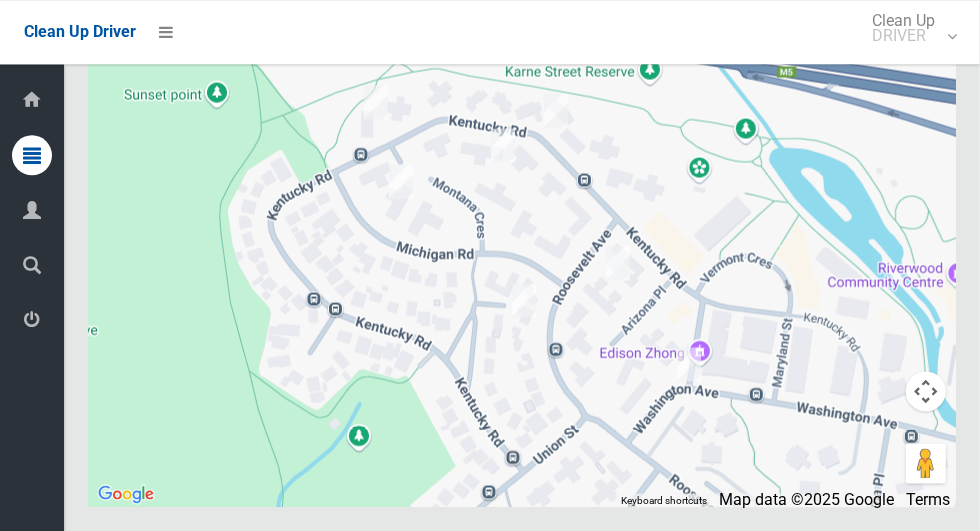 scroll, scrollTop: 2093, scrollLeft: 0, axis: vertical 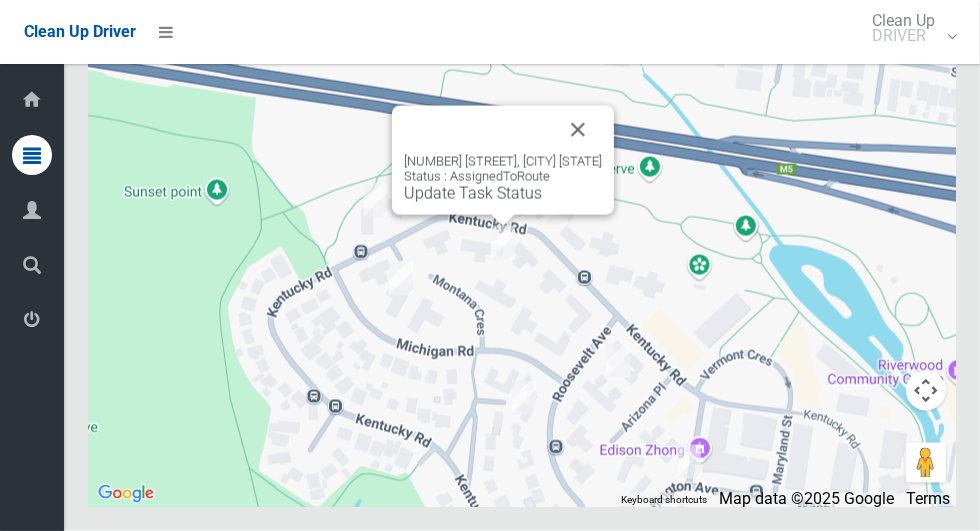 click at bounding box center [578, 130] 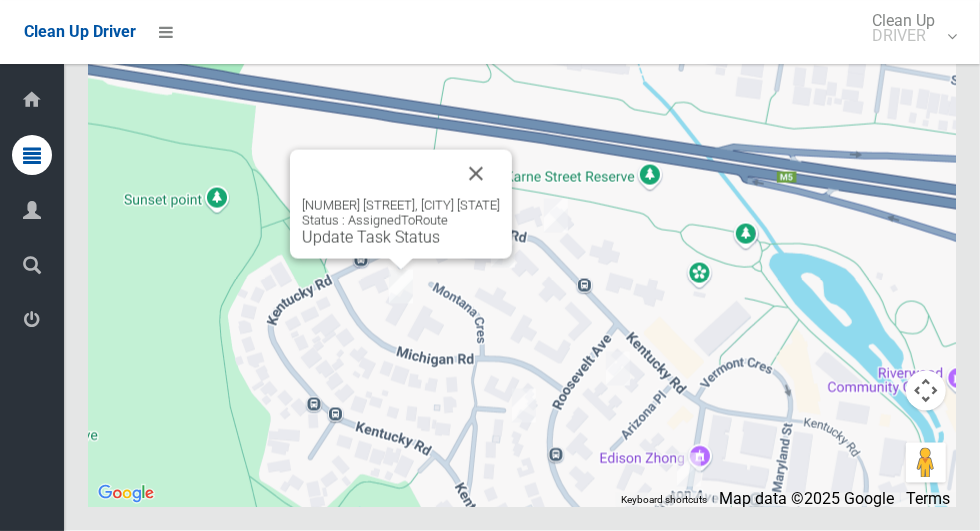 click at bounding box center [476, 174] 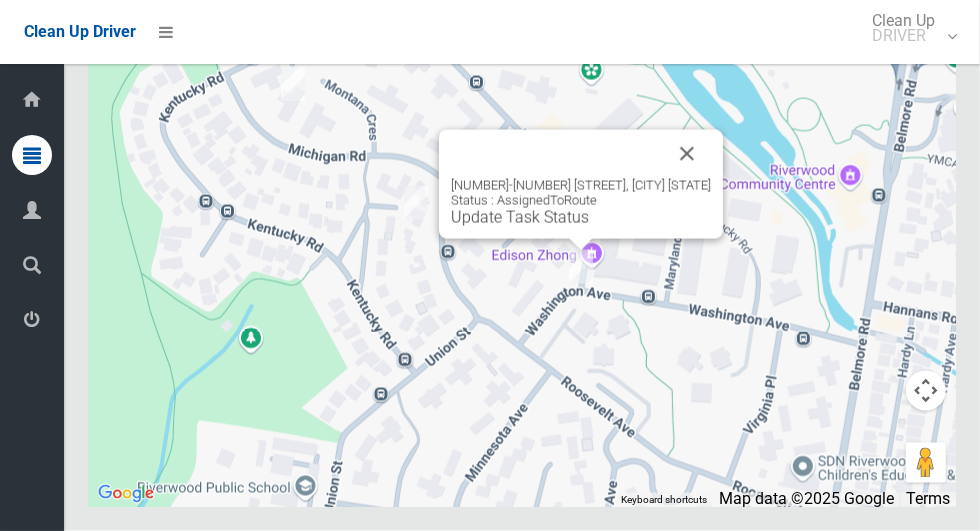click at bounding box center [687, 154] 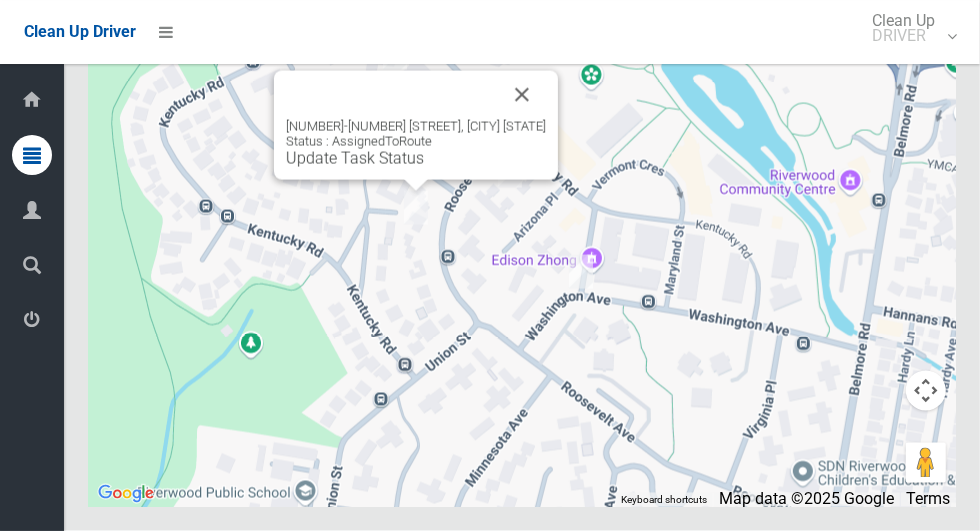 click at bounding box center (522, 95) 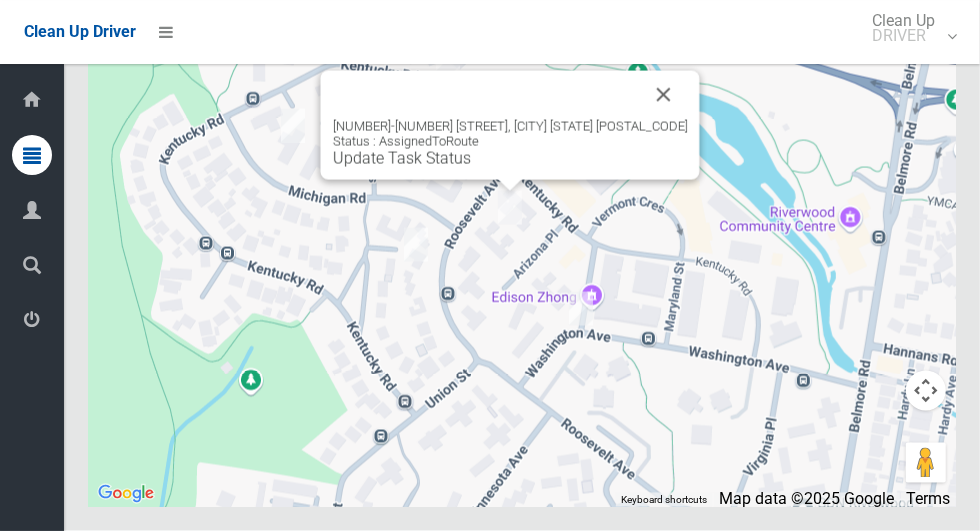 click at bounding box center [664, 95] 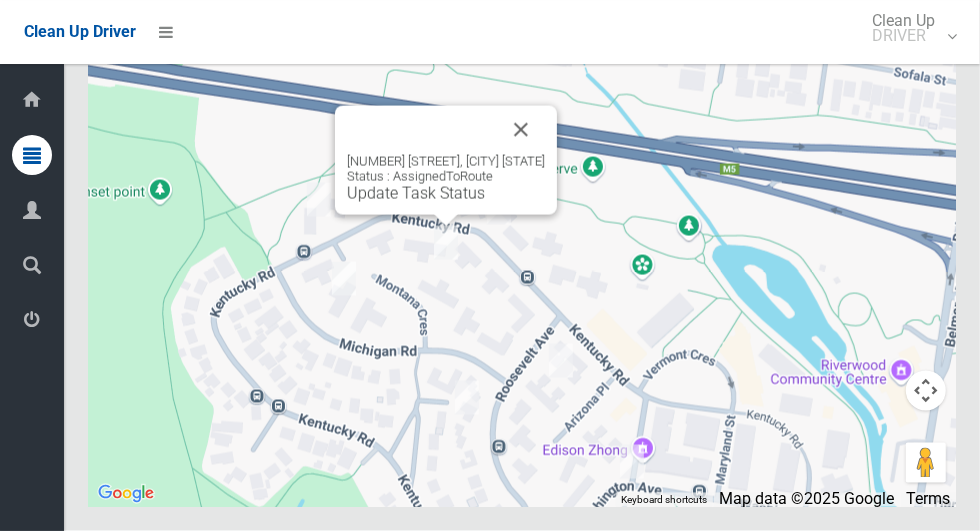 click at bounding box center (521, 130) 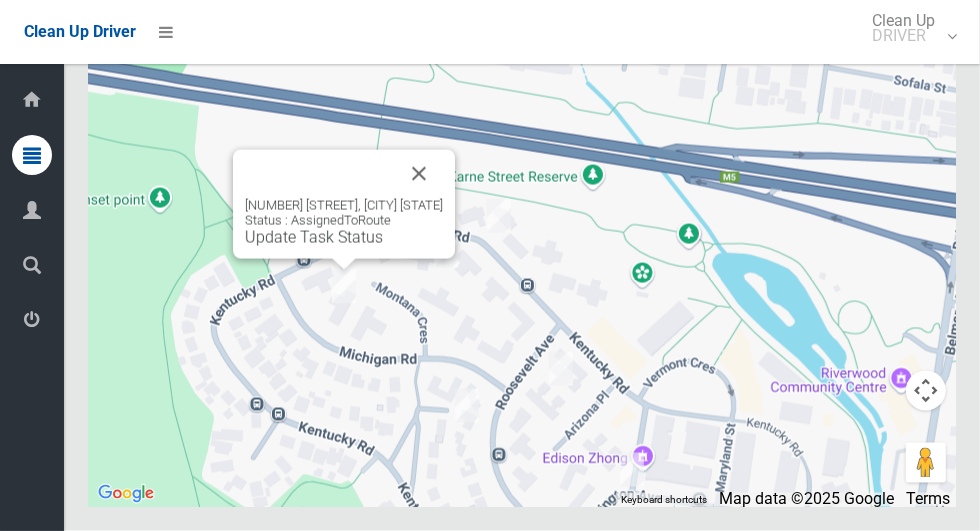 click at bounding box center [419, 174] 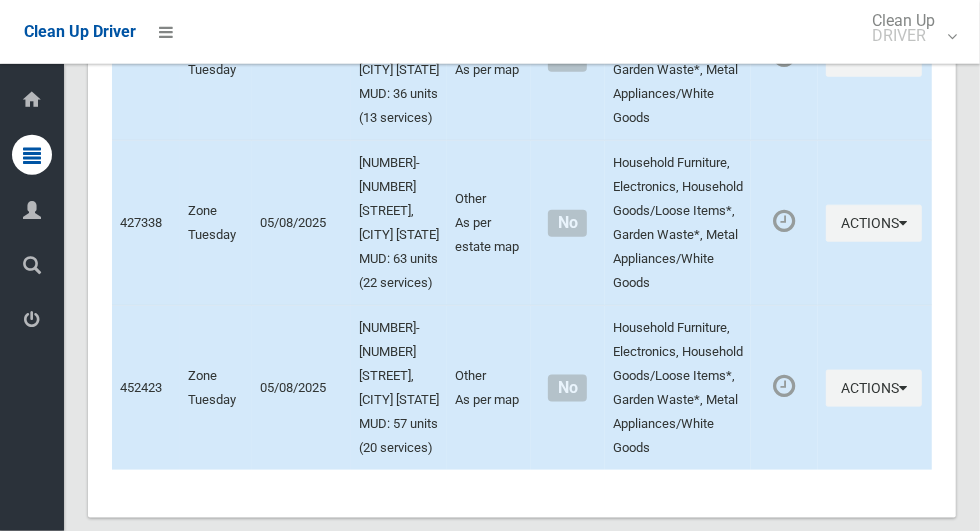 scroll, scrollTop: 2092, scrollLeft: 0, axis: vertical 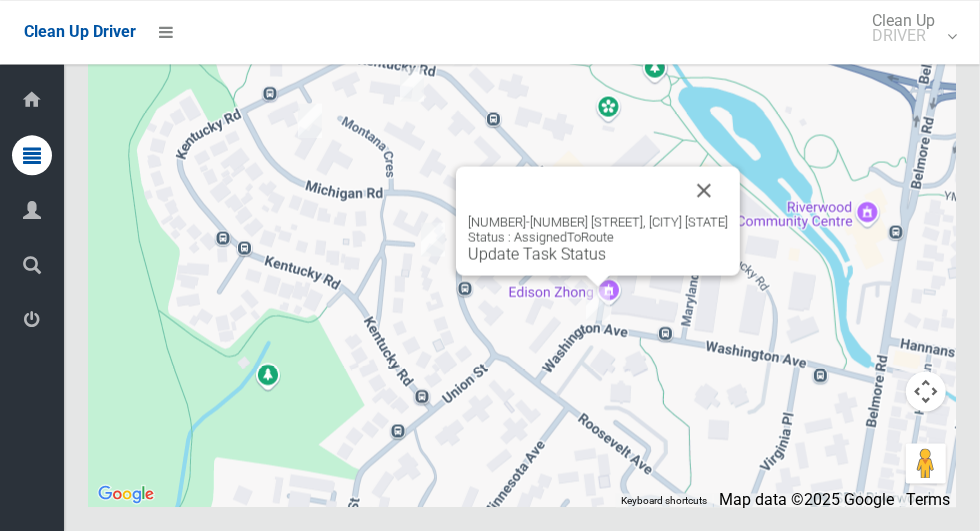 click on "Update Task Status" at bounding box center (537, 253) 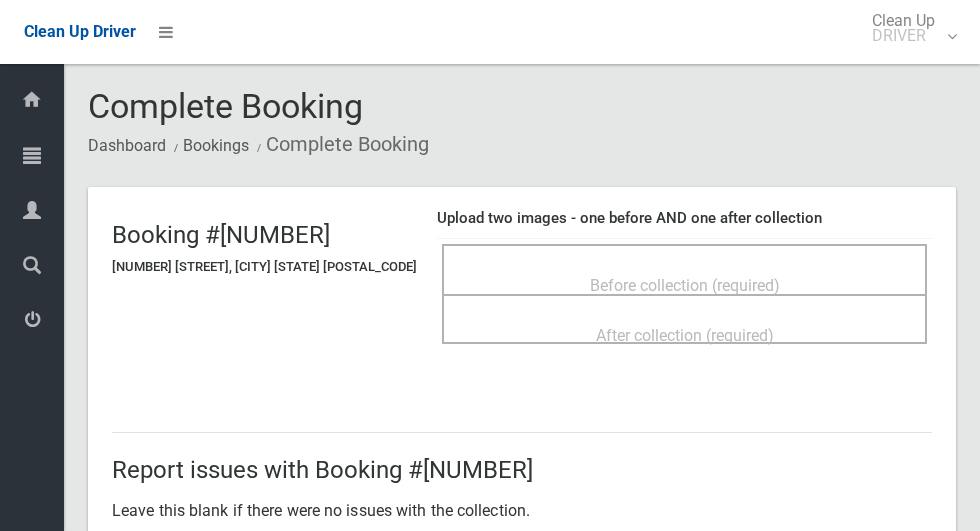 click on "Before collection (required)" at bounding box center (685, 285) 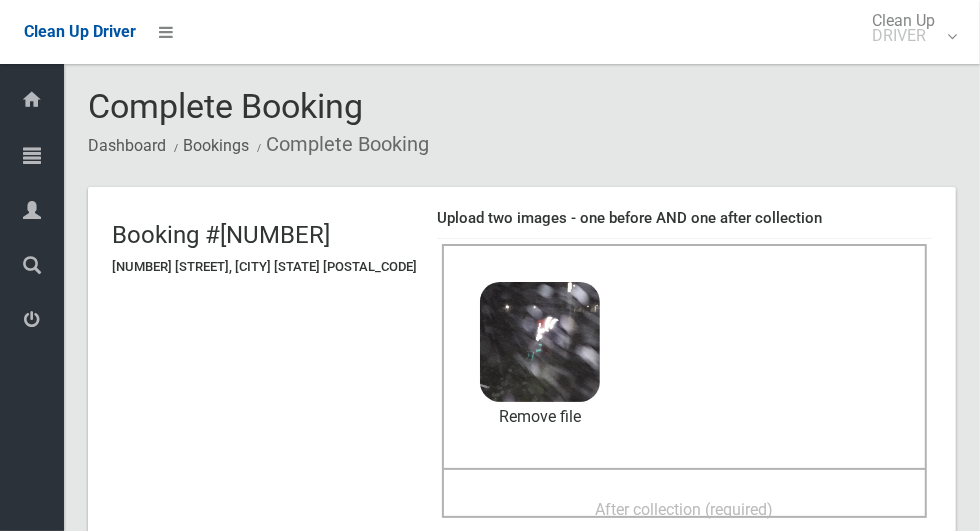 click on "After collection (required)" at bounding box center (685, 509) 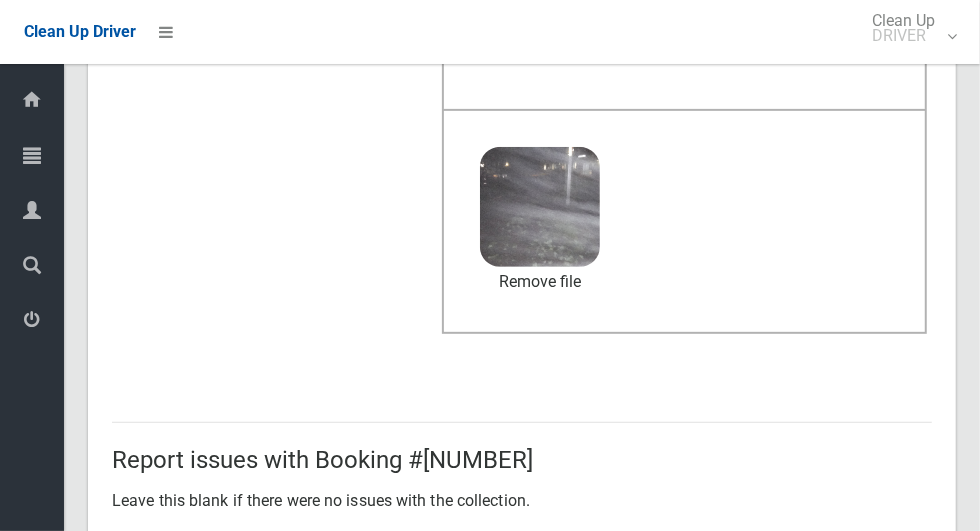 scroll, scrollTop: 1033, scrollLeft: 0, axis: vertical 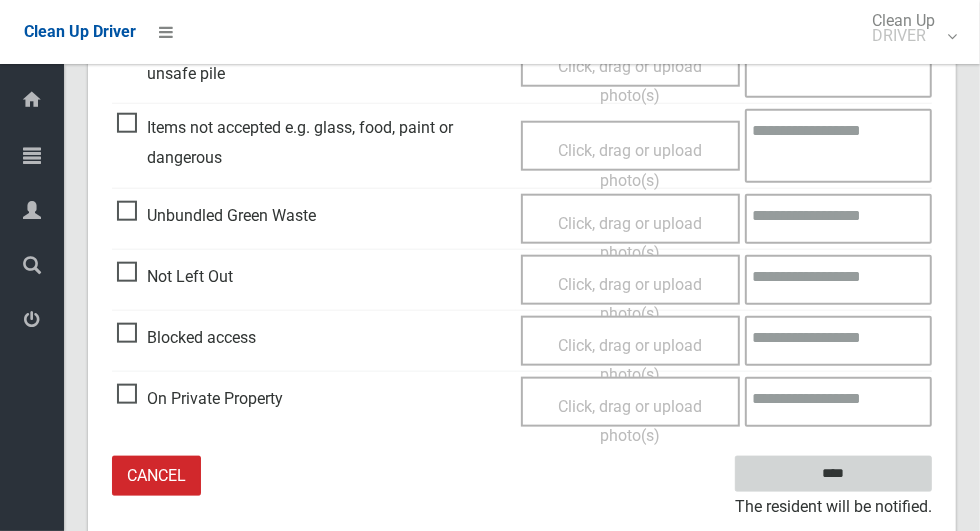 click on "****" at bounding box center (833, 474) 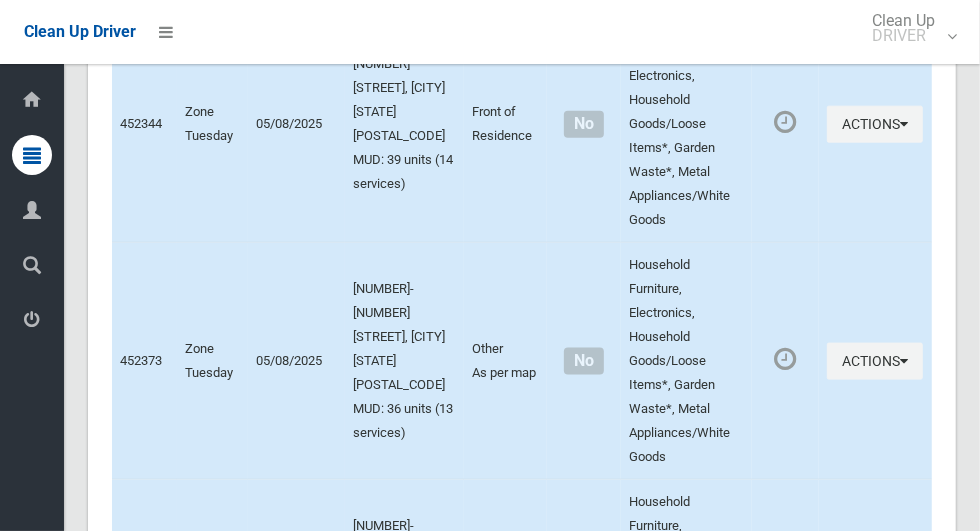 scroll, scrollTop: 1207, scrollLeft: 0, axis: vertical 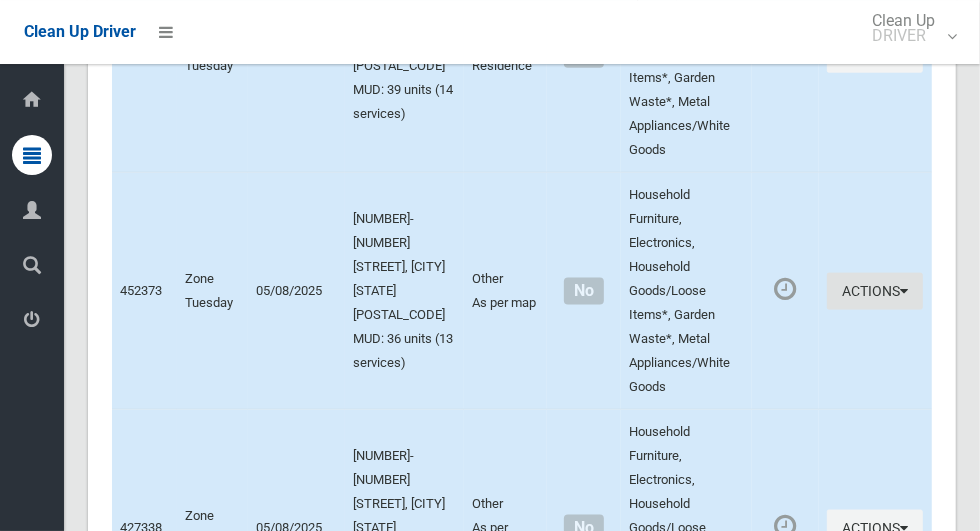 click on "Actions" at bounding box center [875, 291] 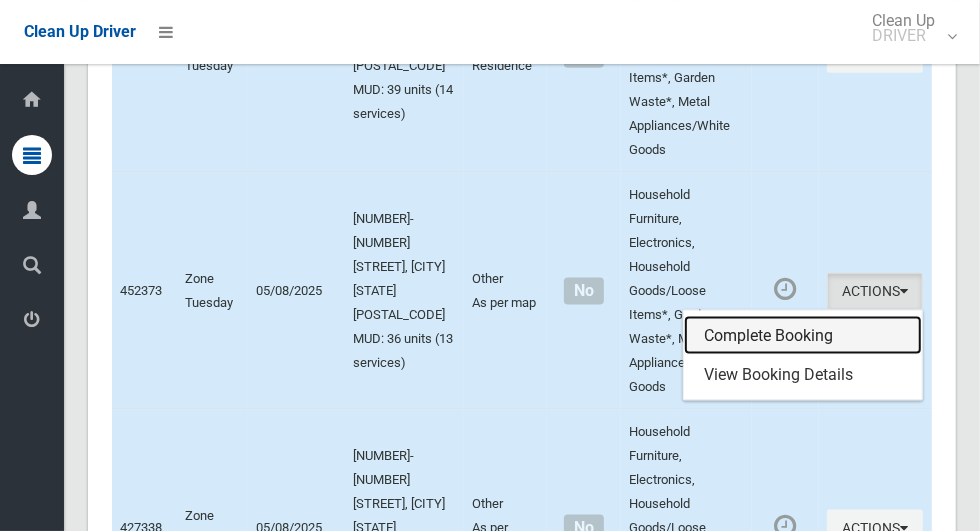 click on "Complete Booking" at bounding box center (803, 336) 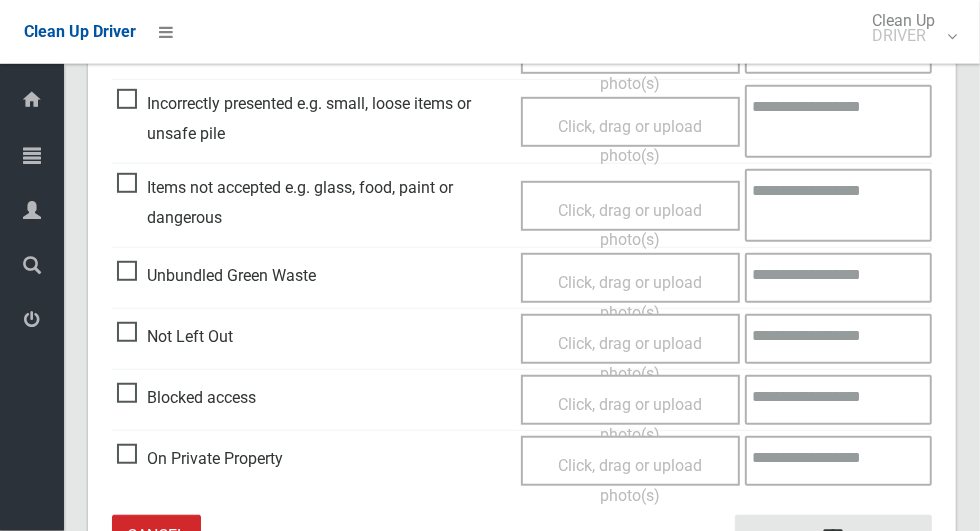 scroll, scrollTop: 686, scrollLeft: 0, axis: vertical 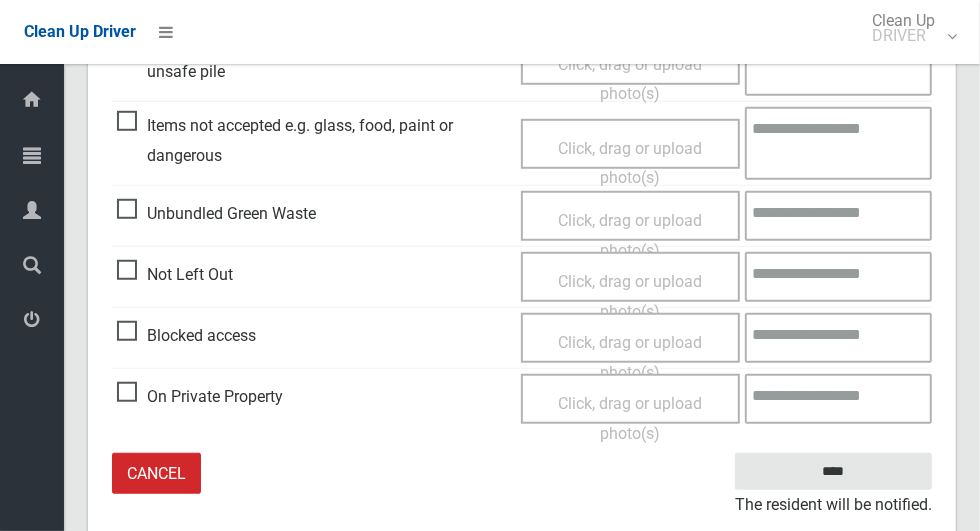 click on "Click, drag or upload photo(s)" at bounding box center (630, 296) 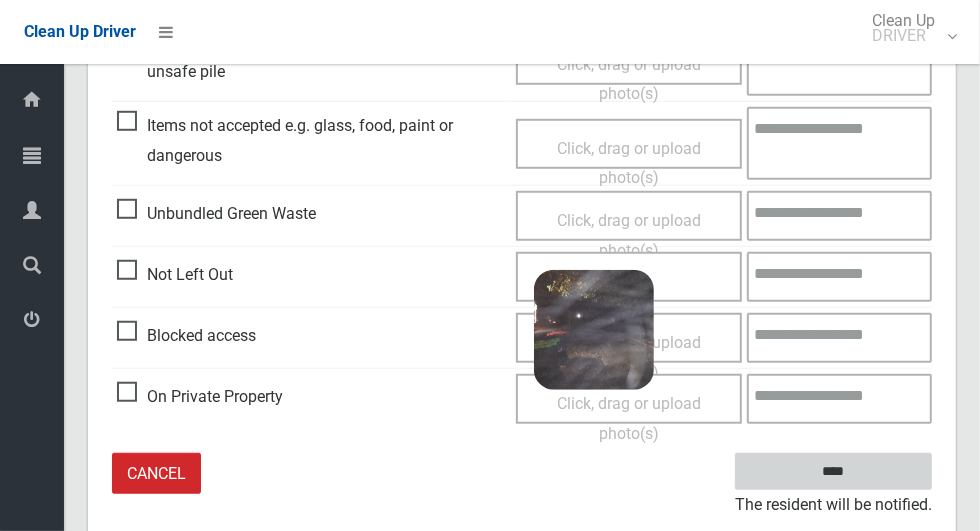 click on "****" at bounding box center (833, 471) 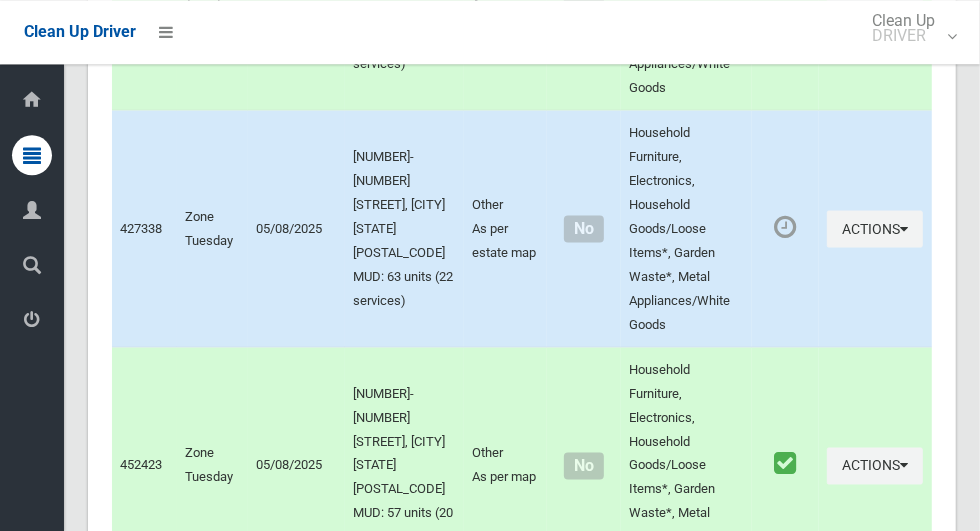 scroll, scrollTop: 1514, scrollLeft: 0, axis: vertical 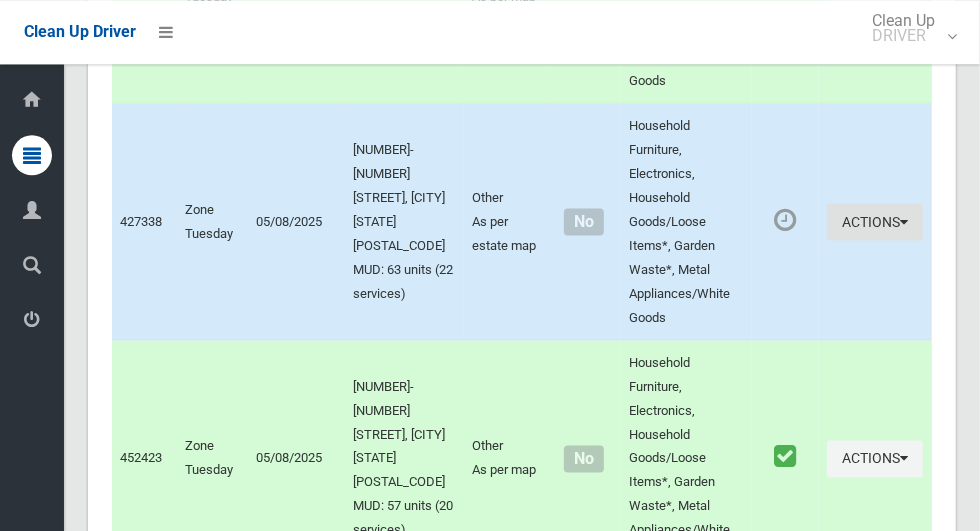 click on "Actions" at bounding box center (875, 221) 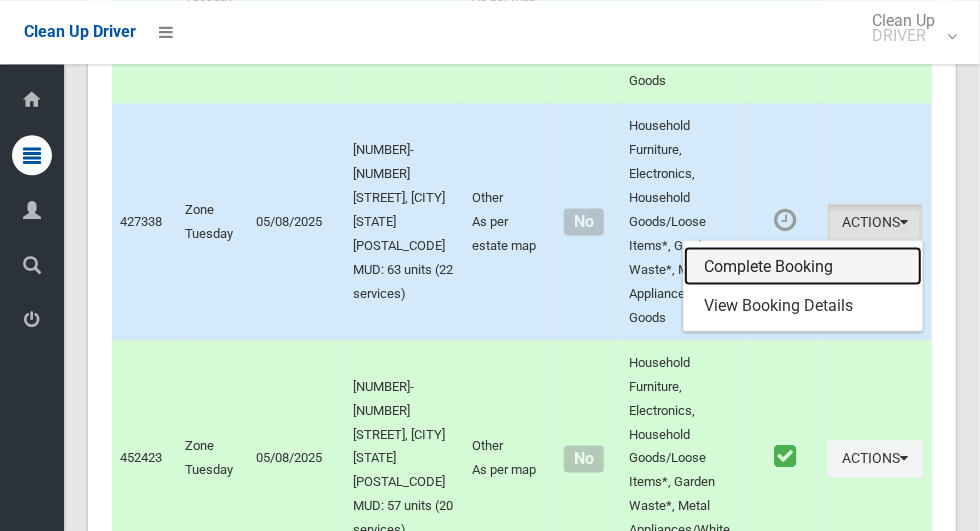 click on "Complete Booking" at bounding box center [803, 266] 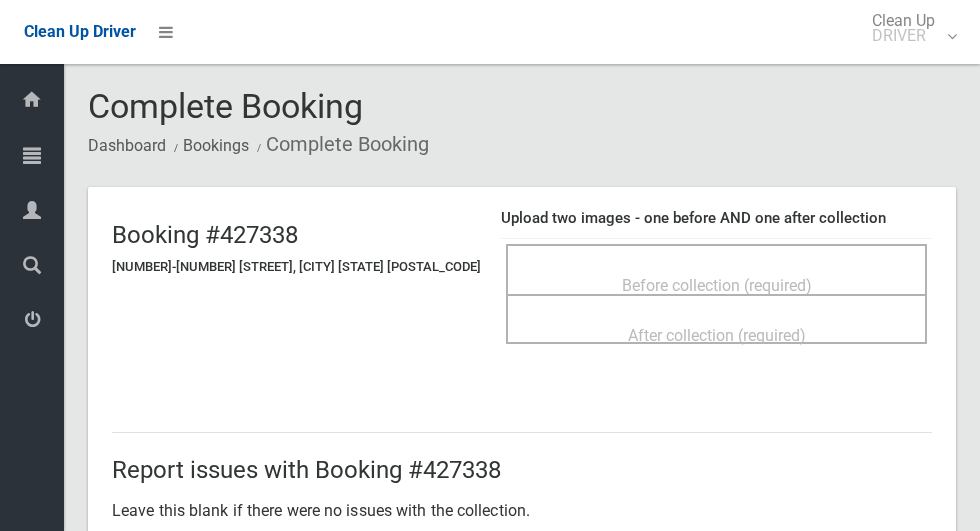 scroll, scrollTop: 0, scrollLeft: 0, axis: both 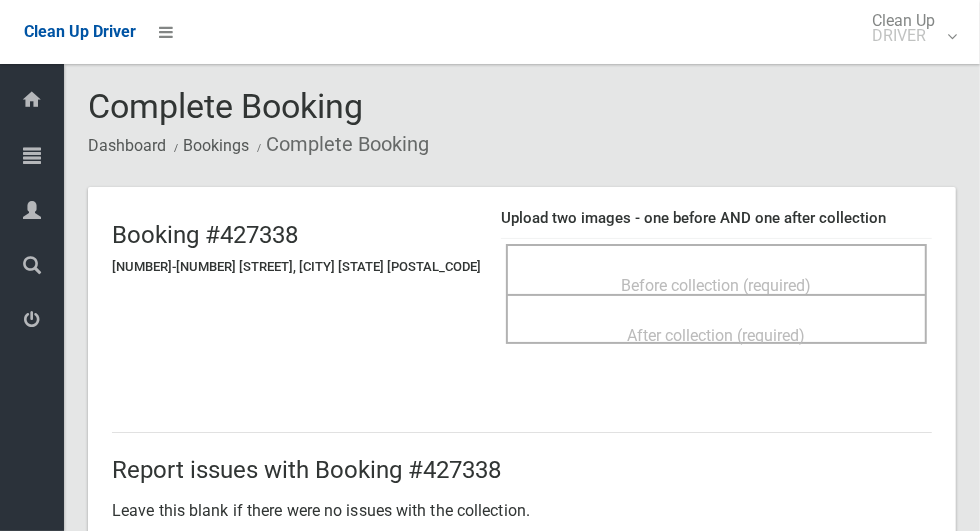 click on "Before collection (required)" at bounding box center [717, 285] 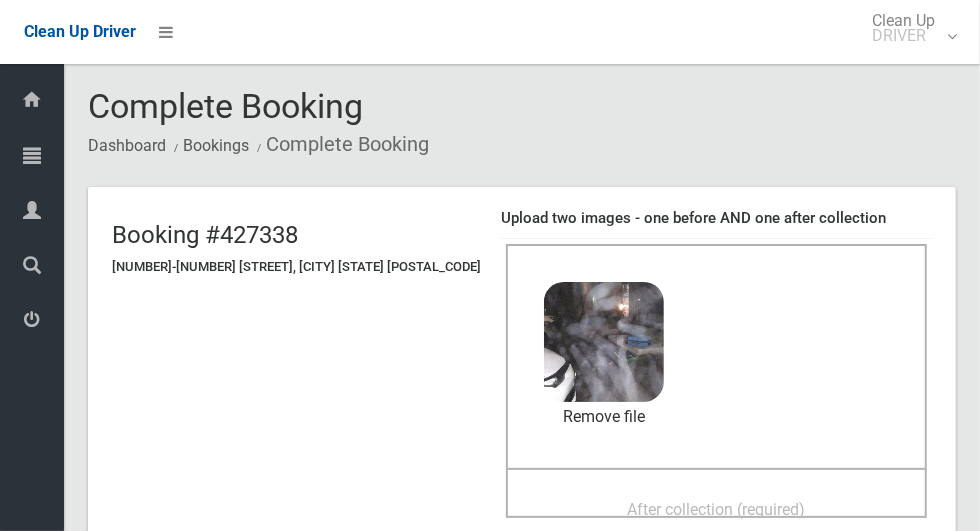 click on "After collection (required)" at bounding box center [717, 509] 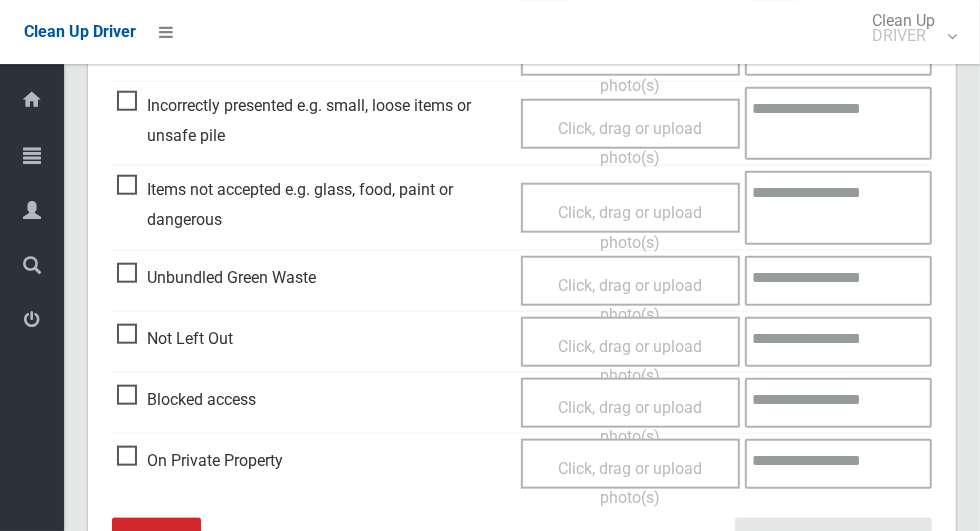 scroll, scrollTop: 1033, scrollLeft: 0, axis: vertical 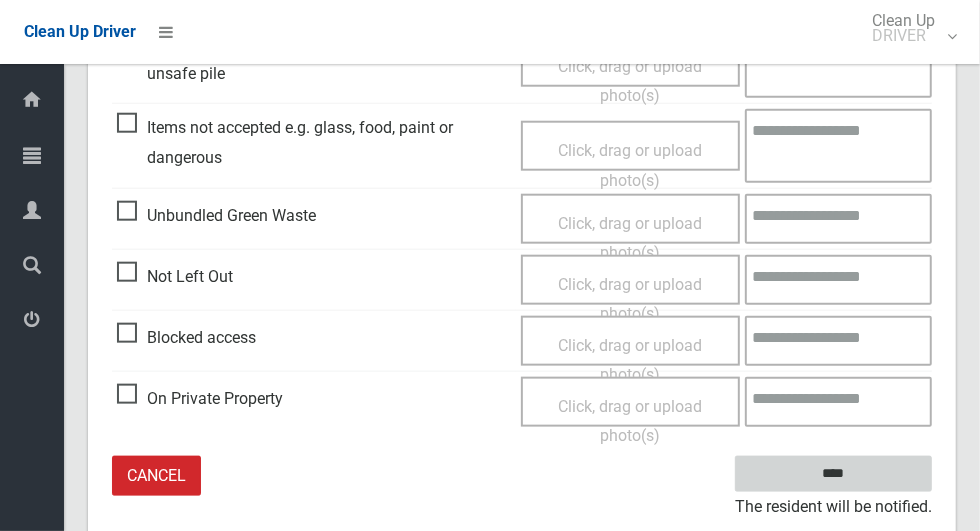 click on "****" at bounding box center [833, 474] 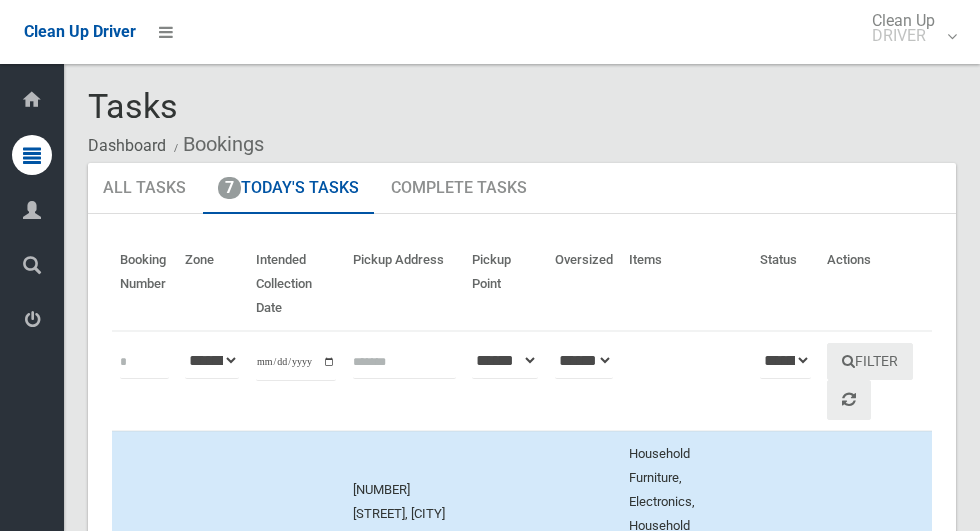 scroll, scrollTop: 0, scrollLeft: 0, axis: both 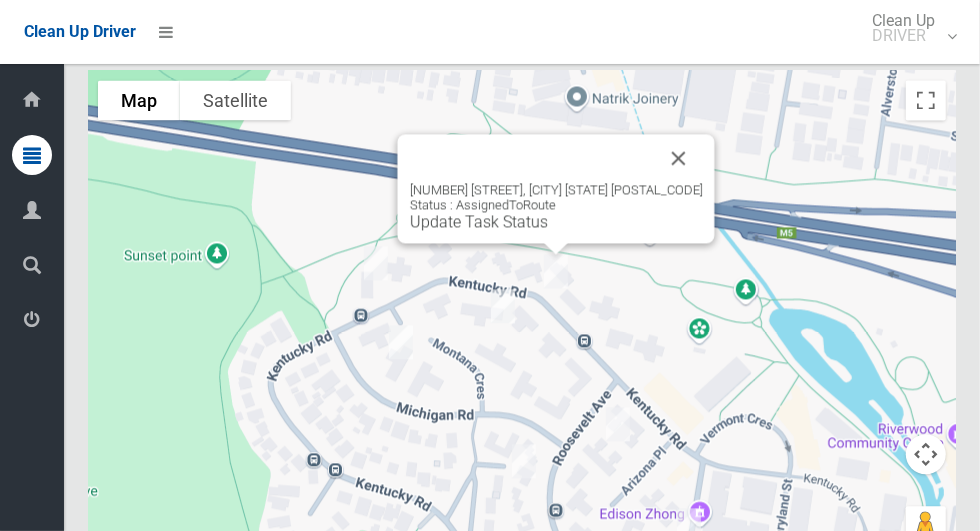 click on "Update Task Status" at bounding box center (479, 221) 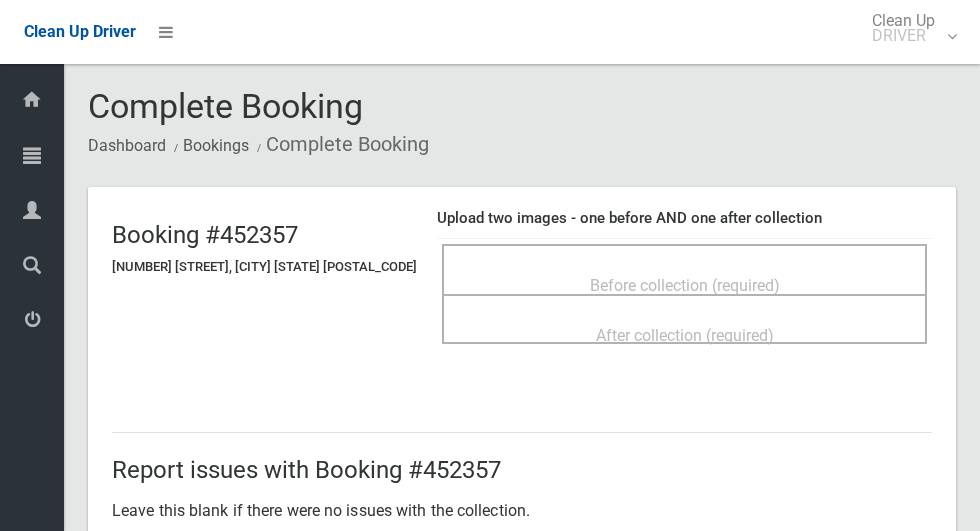 scroll, scrollTop: 0, scrollLeft: 0, axis: both 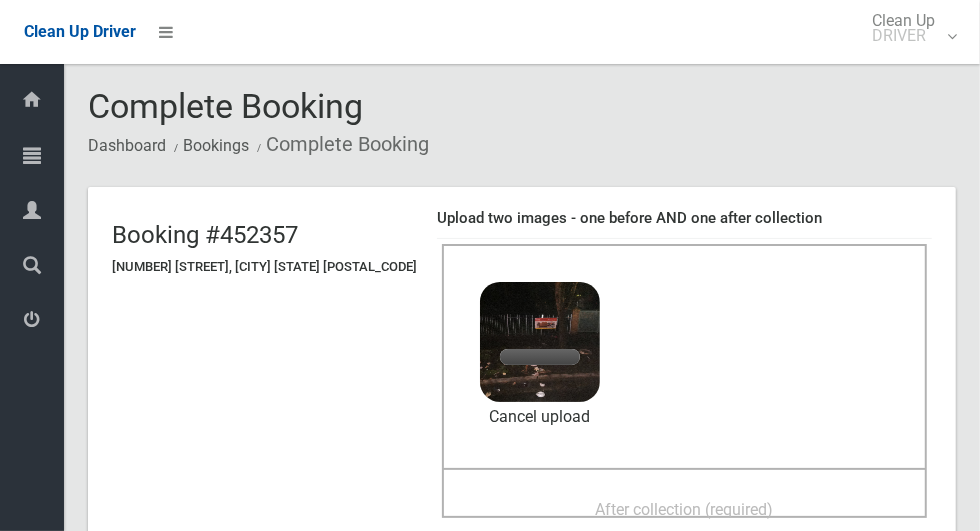click on "After collection (required)" at bounding box center [685, 509] 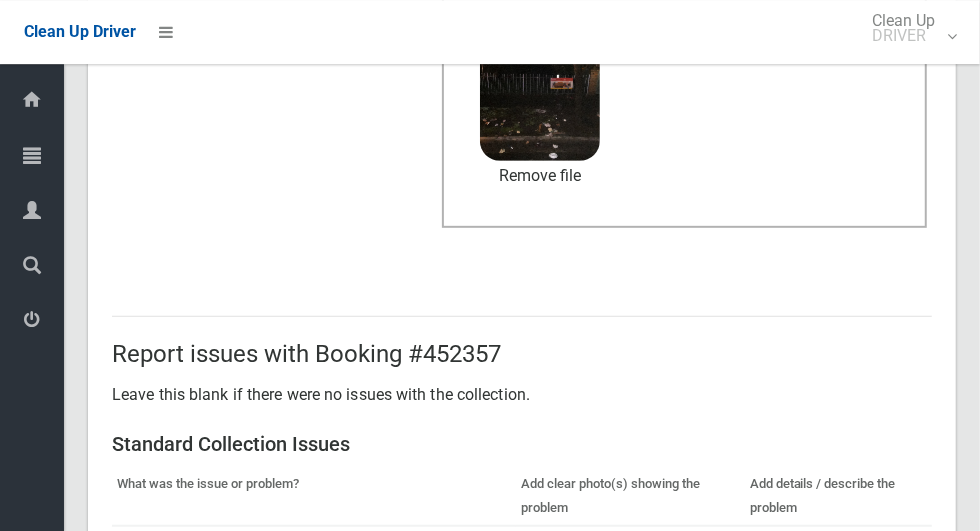 scroll, scrollTop: 1033, scrollLeft: 0, axis: vertical 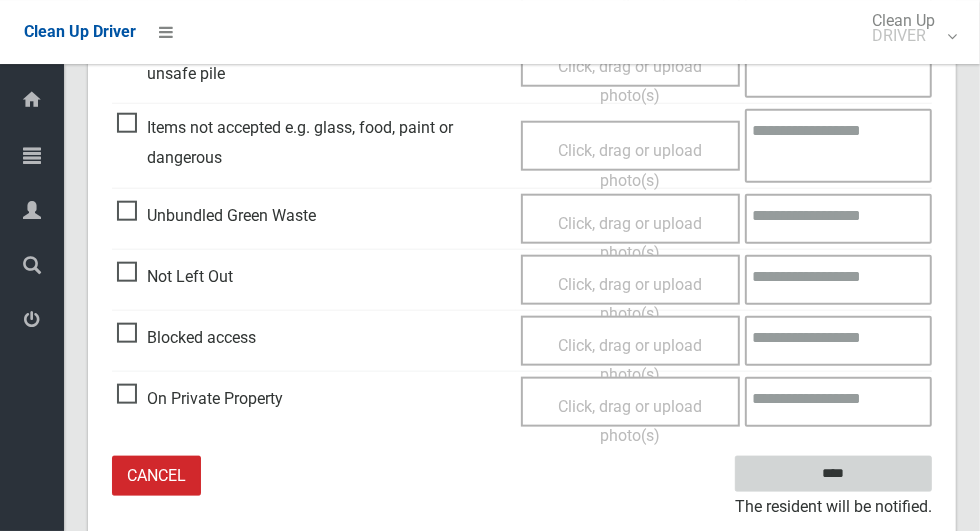 click on "****" at bounding box center [833, 474] 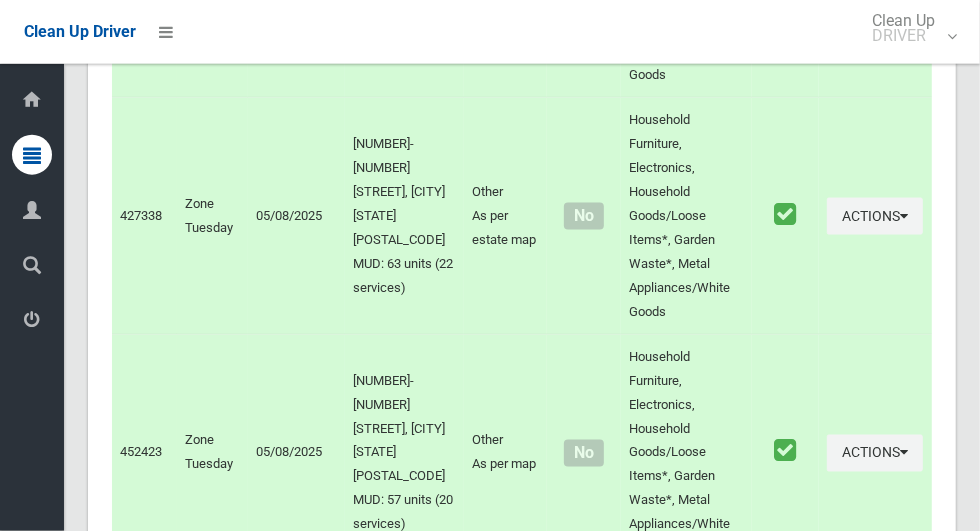 scroll, scrollTop: 2092, scrollLeft: 0, axis: vertical 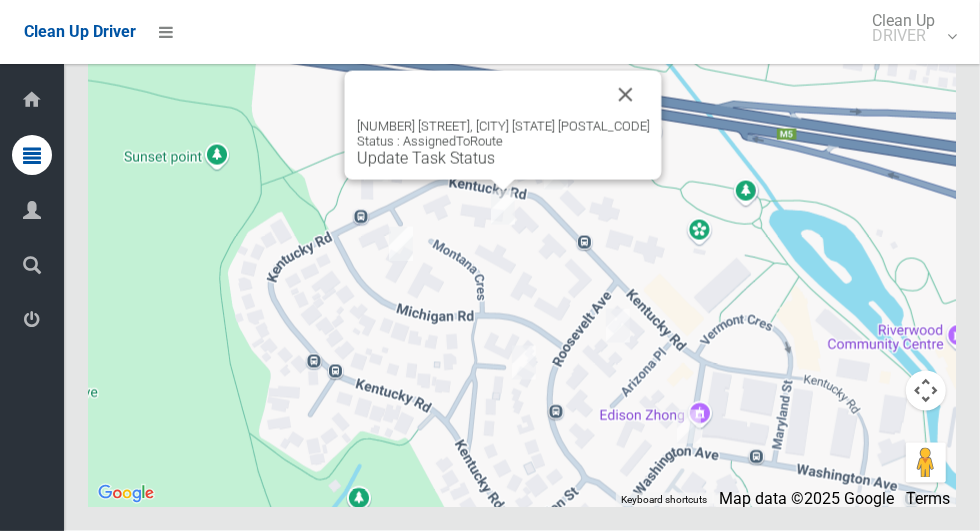 click on "Update Task Status" at bounding box center (426, 158) 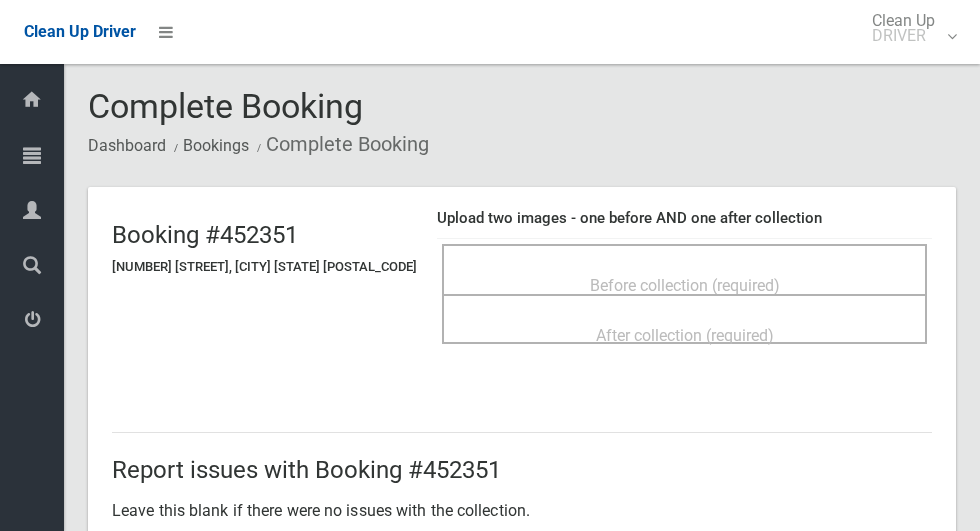 scroll, scrollTop: 0, scrollLeft: 0, axis: both 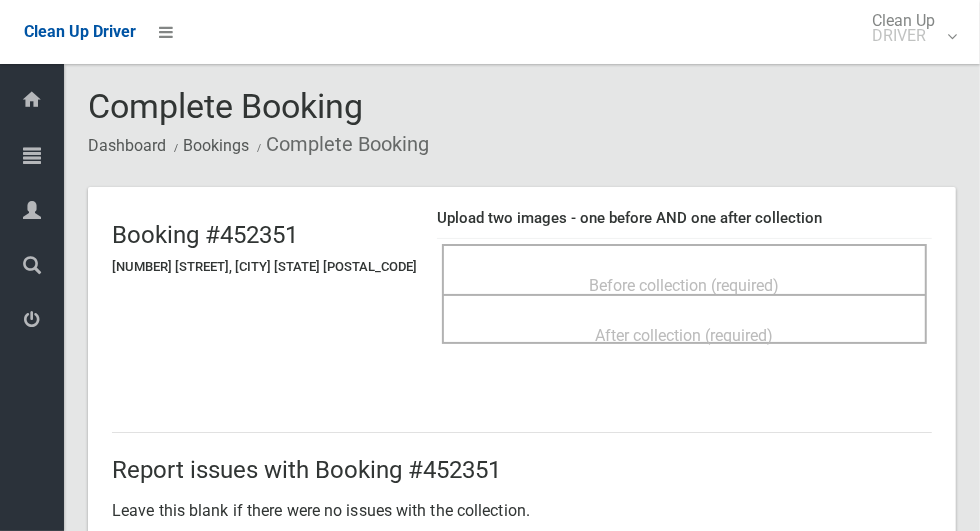 click on "Before collection (required)" at bounding box center [685, 285] 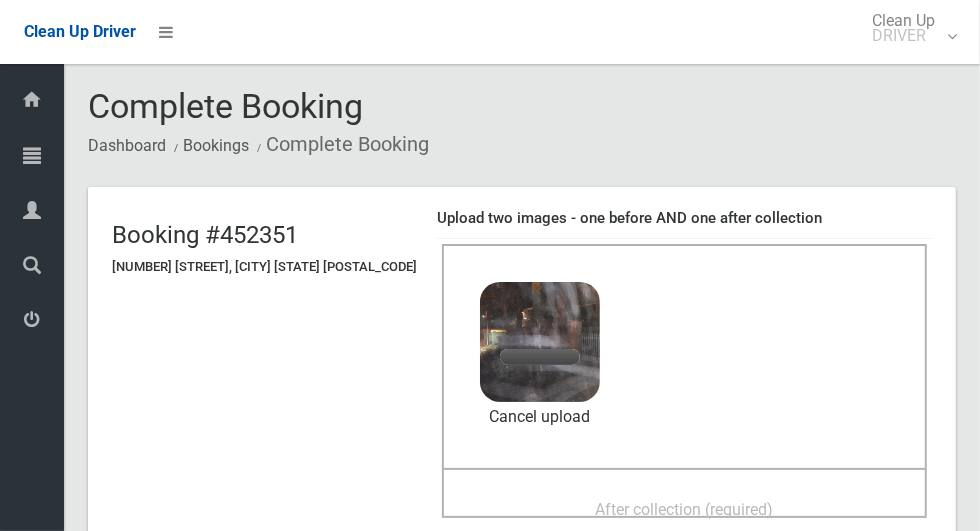 click on "After collection (required)" at bounding box center [684, 508] 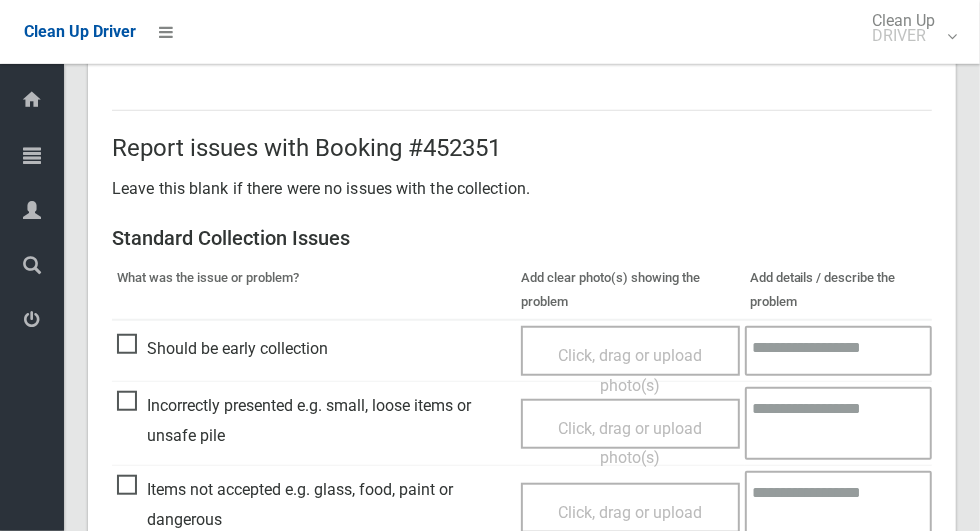 scroll, scrollTop: 1033, scrollLeft: 0, axis: vertical 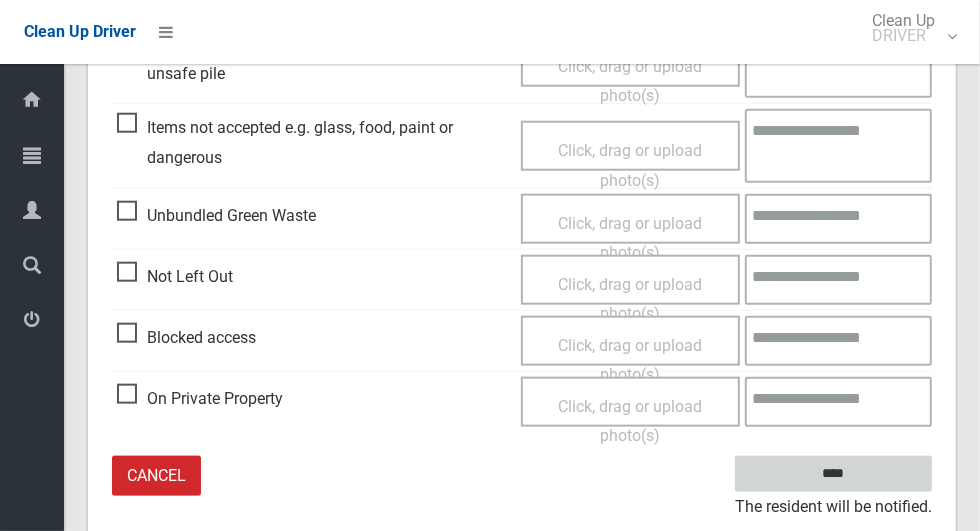 click on "****" at bounding box center [833, 474] 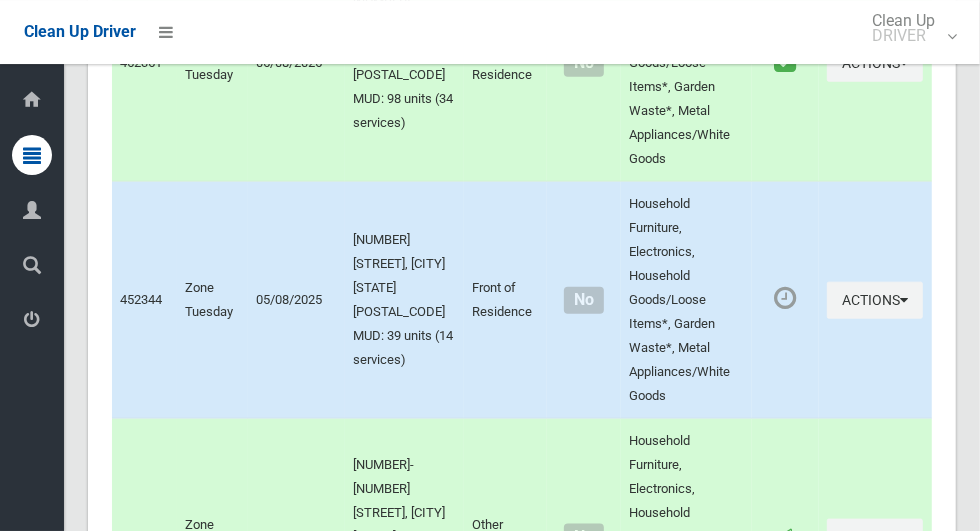 scroll, scrollTop: 2092, scrollLeft: 0, axis: vertical 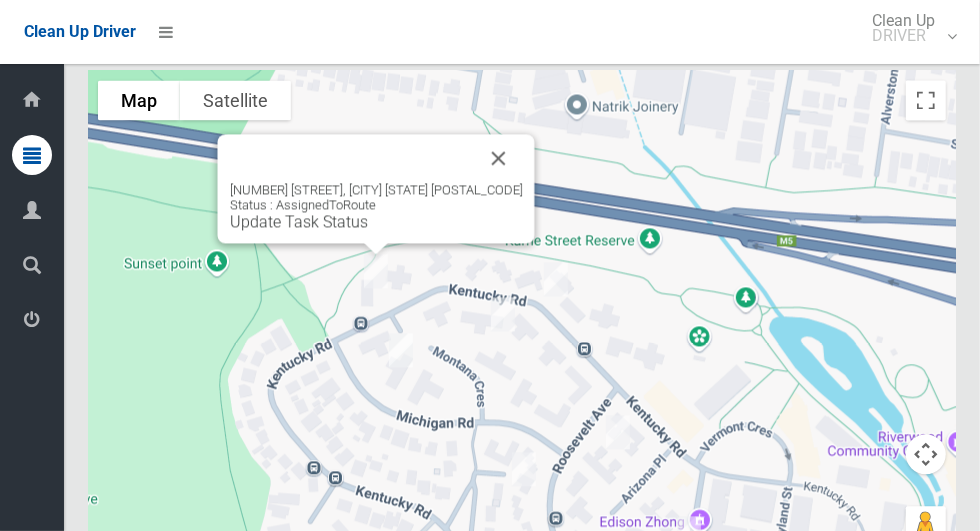 click on "Update Task Status" at bounding box center (299, 221) 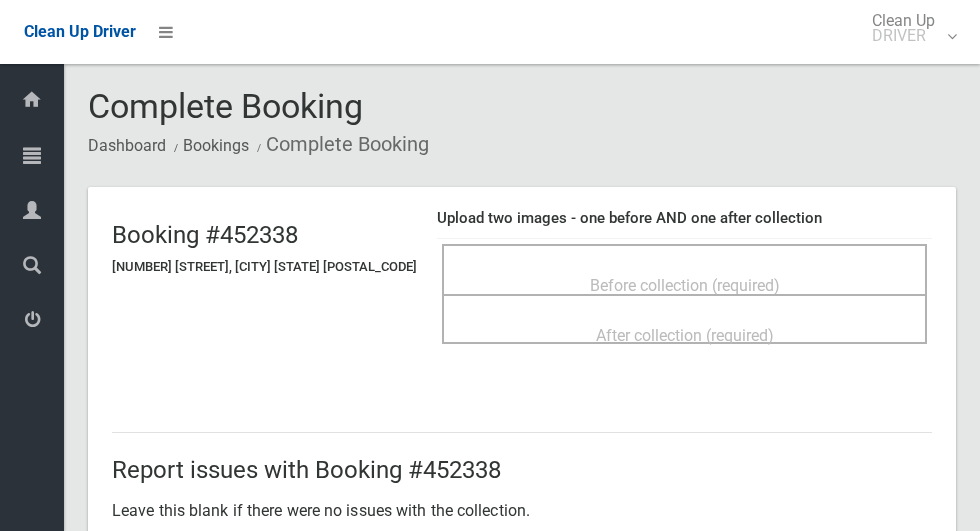 scroll, scrollTop: 0, scrollLeft: 0, axis: both 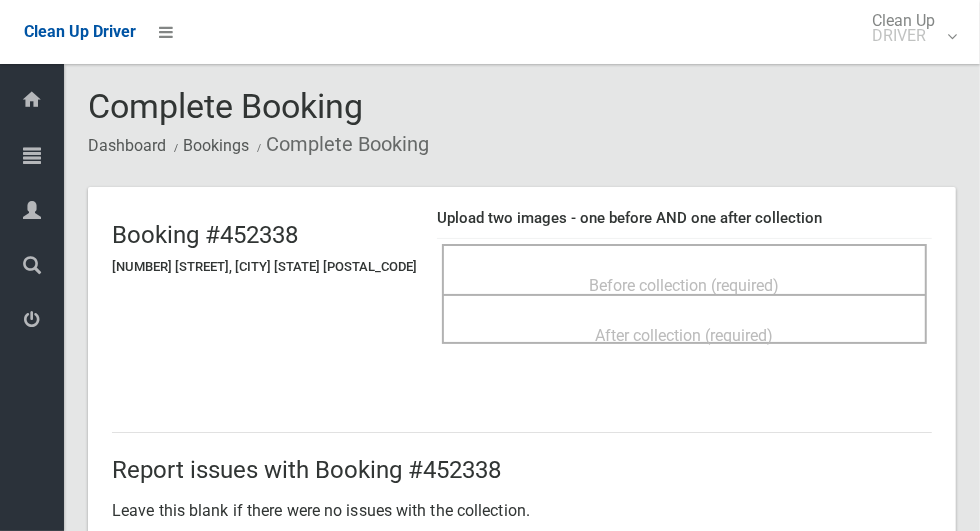 click on "Before collection (required)" at bounding box center (685, 285) 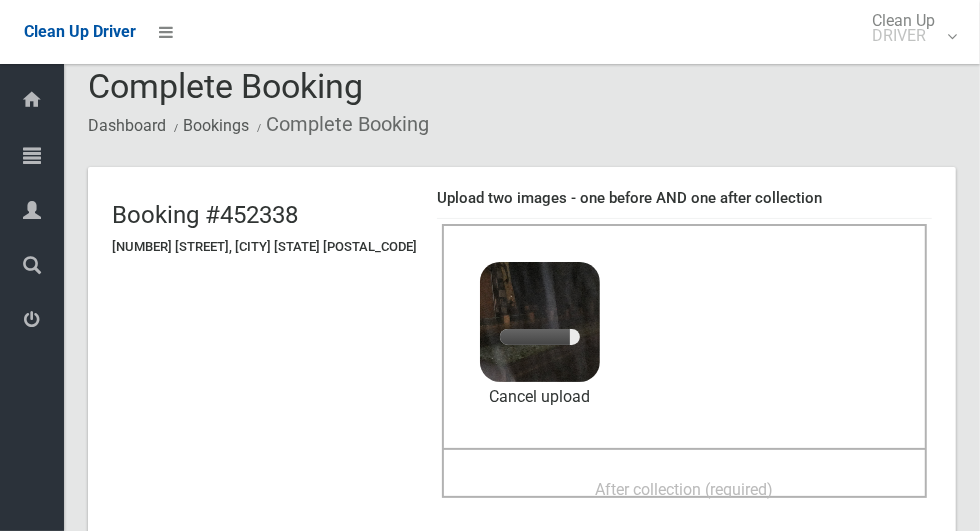scroll, scrollTop: 156, scrollLeft: 0, axis: vertical 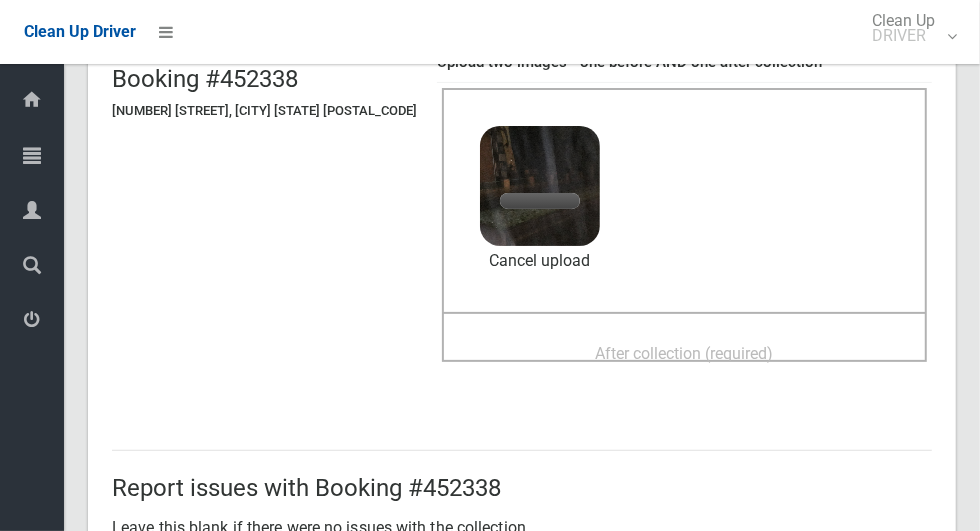 click on "After collection (required)" at bounding box center (685, 353) 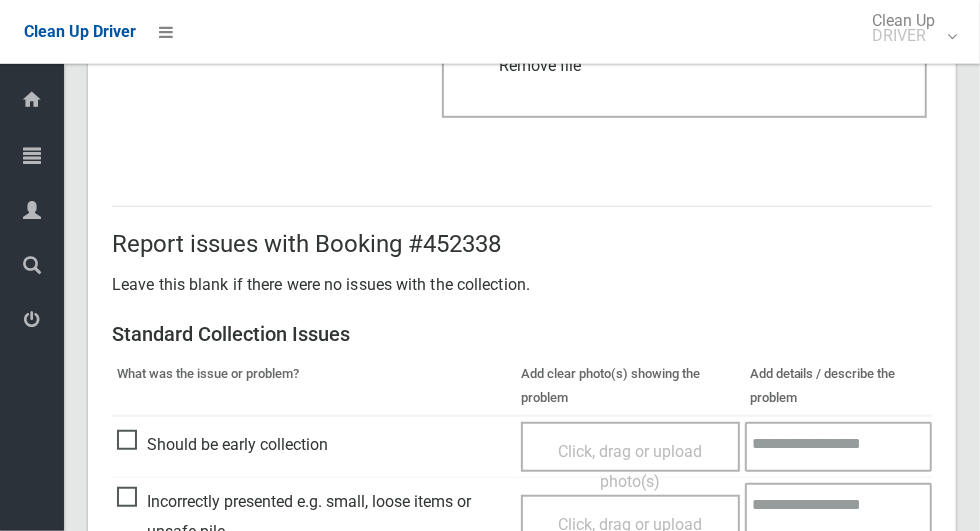 scroll, scrollTop: 1033, scrollLeft: 0, axis: vertical 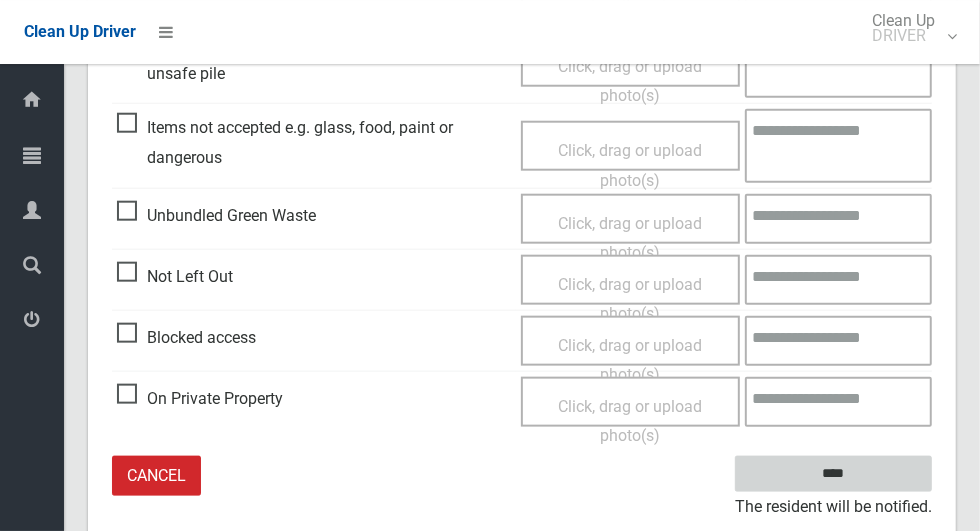 click on "****" at bounding box center [833, 474] 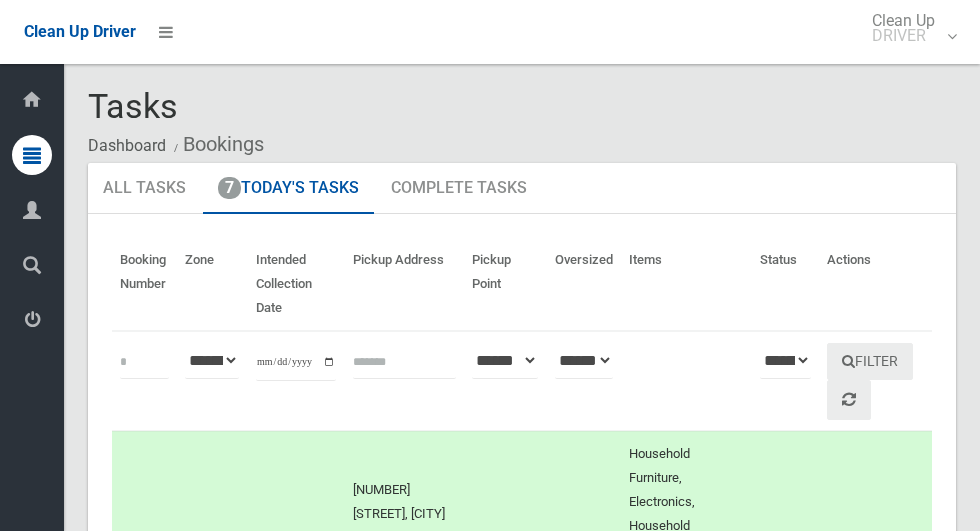 scroll, scrollTop: 0, scrollLeft: 0, axis: both 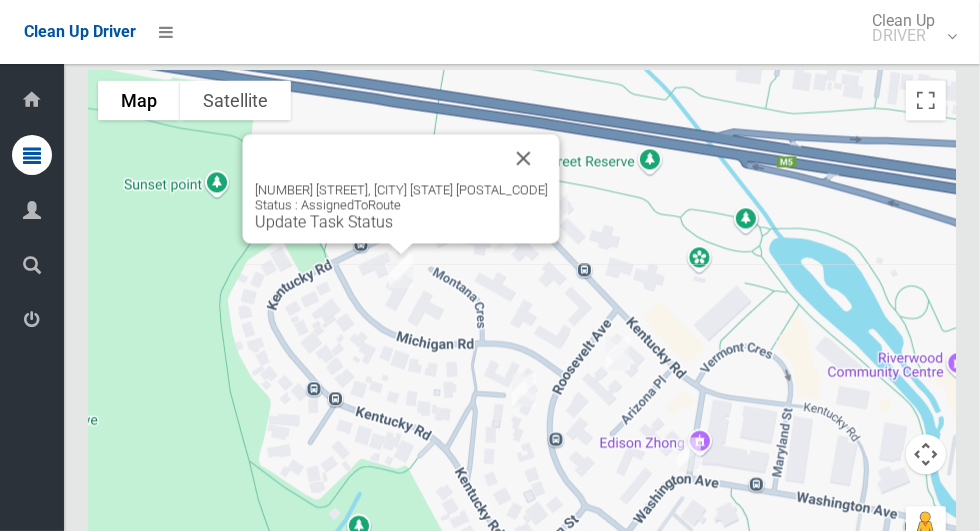 click on "[NUMBER] [STREET], [CITY] [STATE] [POSTAL_CODE] Status : AssignedToRoute Update Task Status" at bounding box center (401, 188) 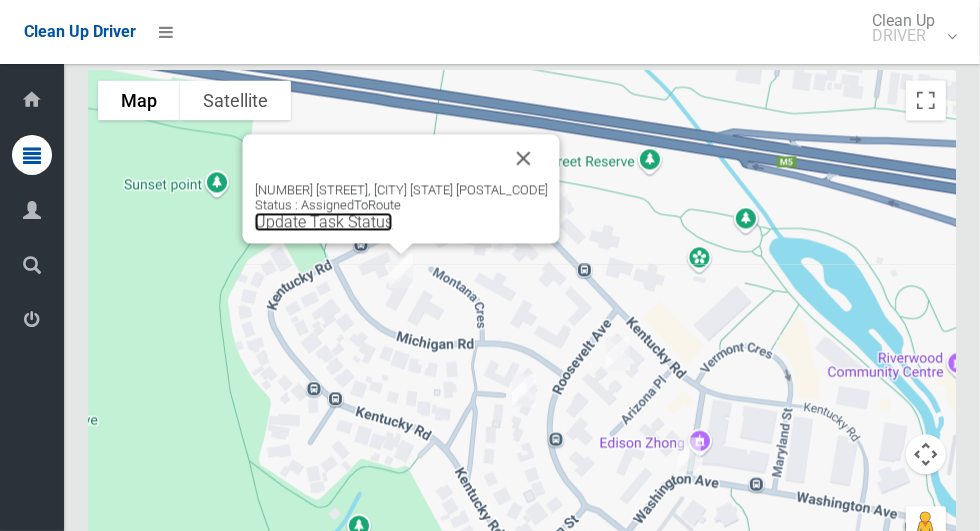 click on "Update Task Status" at bounding box center [324, 221] 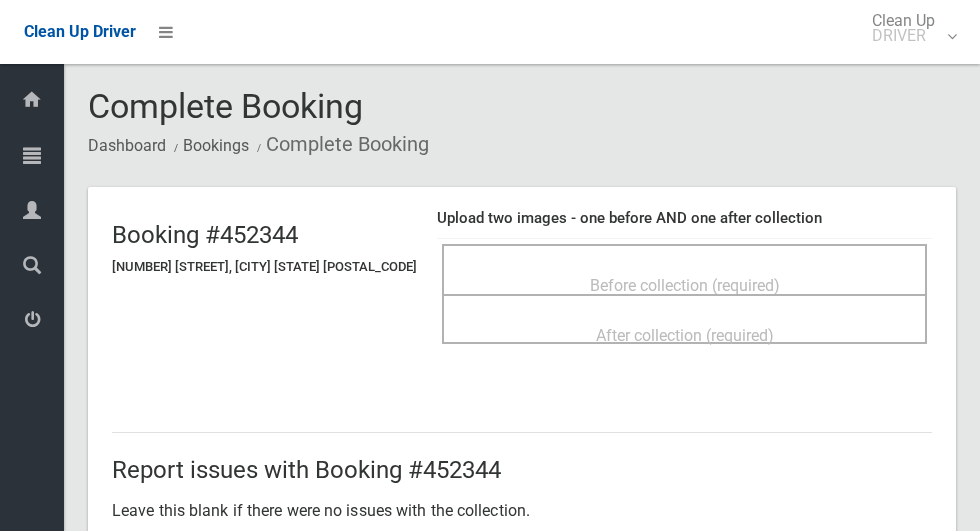 scroll, scrollTop: 0, scrollLeft: 0, axis: both 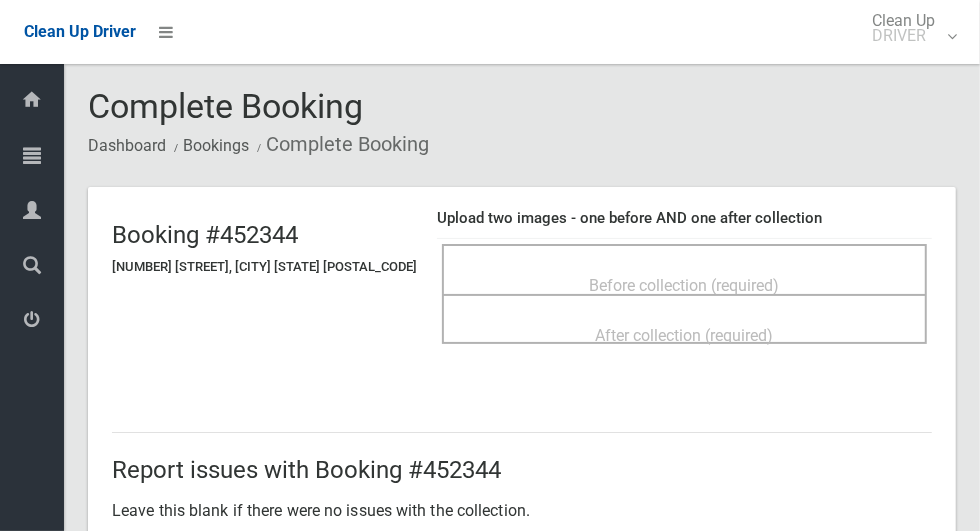 click on "Before collection (required)" at bounding box center (684, 269) 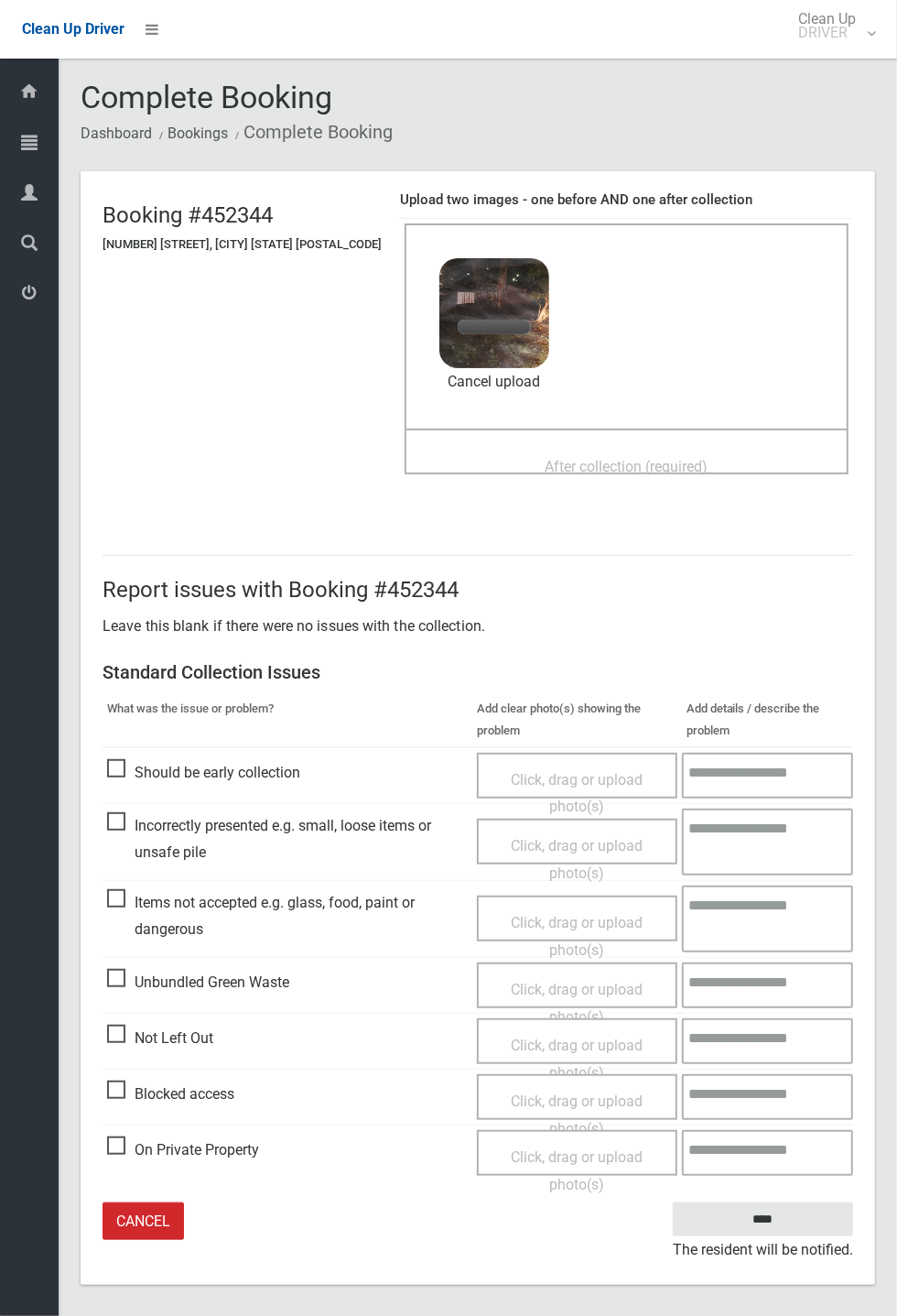 click on "After collection (required)" at bounding box center [627, 466] 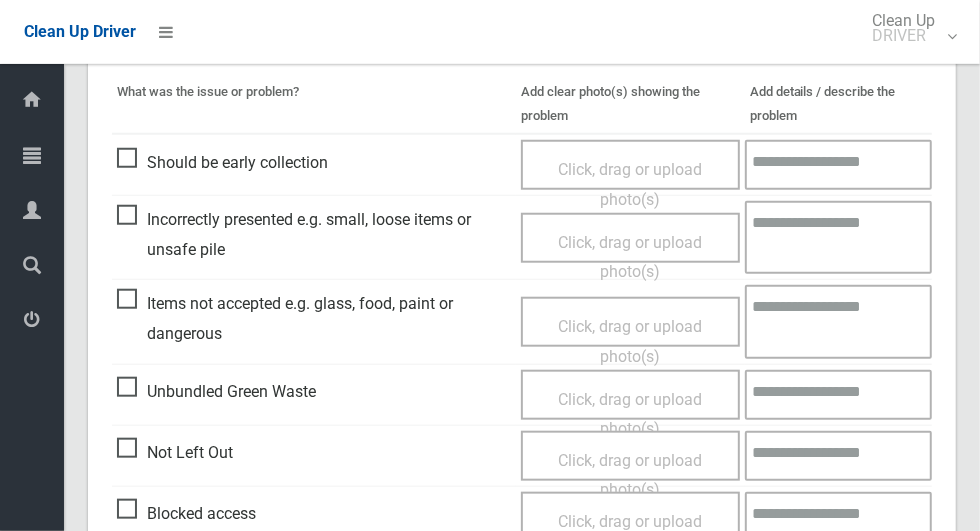 scroll, scrollTop: 1033, scrollLeft: 0, axis: vertical 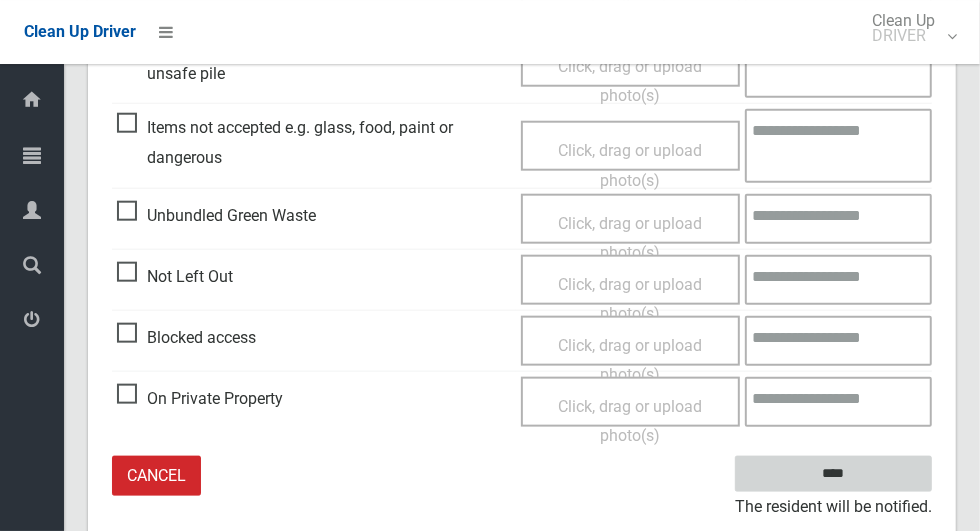 click on "****" at bounding box center [833, 474] 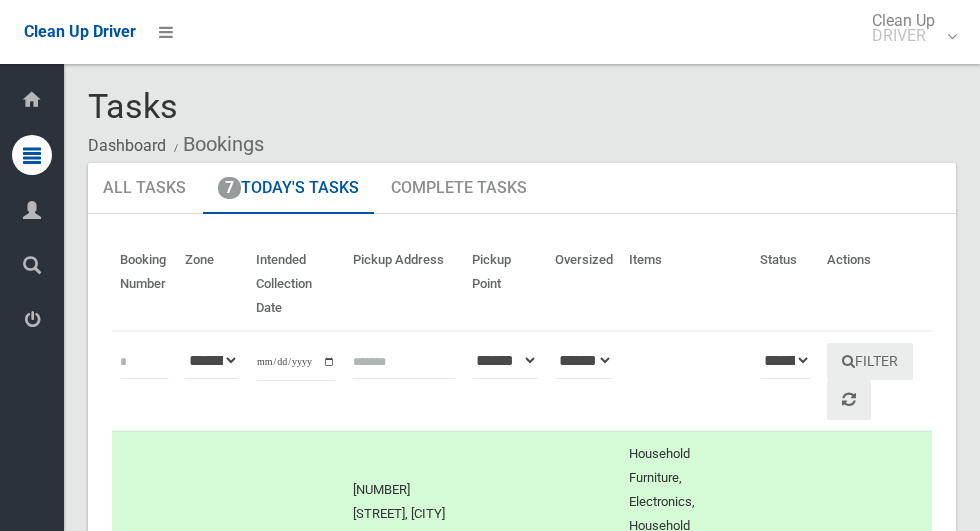 scroll, scrollTop: 0, scrollLeft: 0, axis: both 